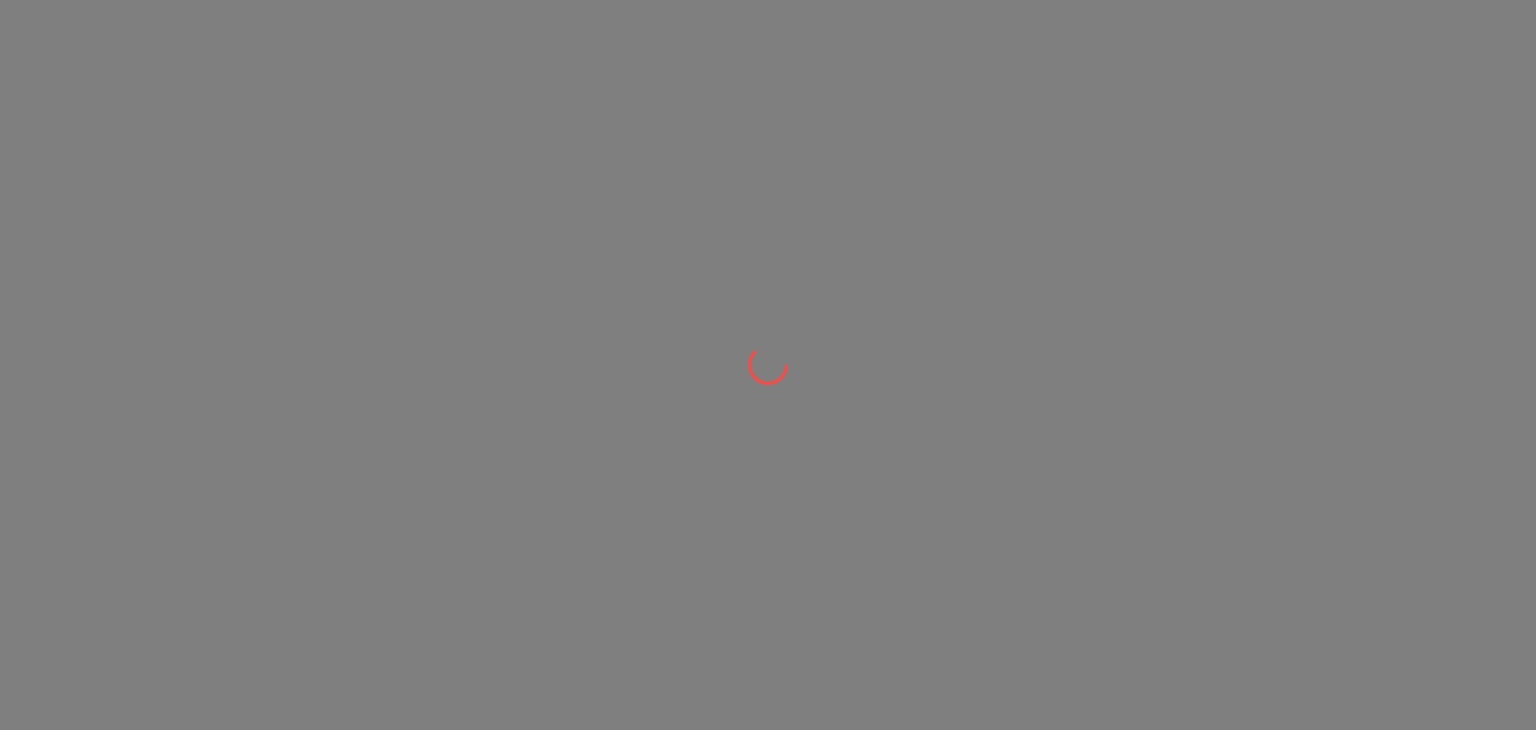 scroll, scrollTop: 0, scrollLeft: 0, axis: both 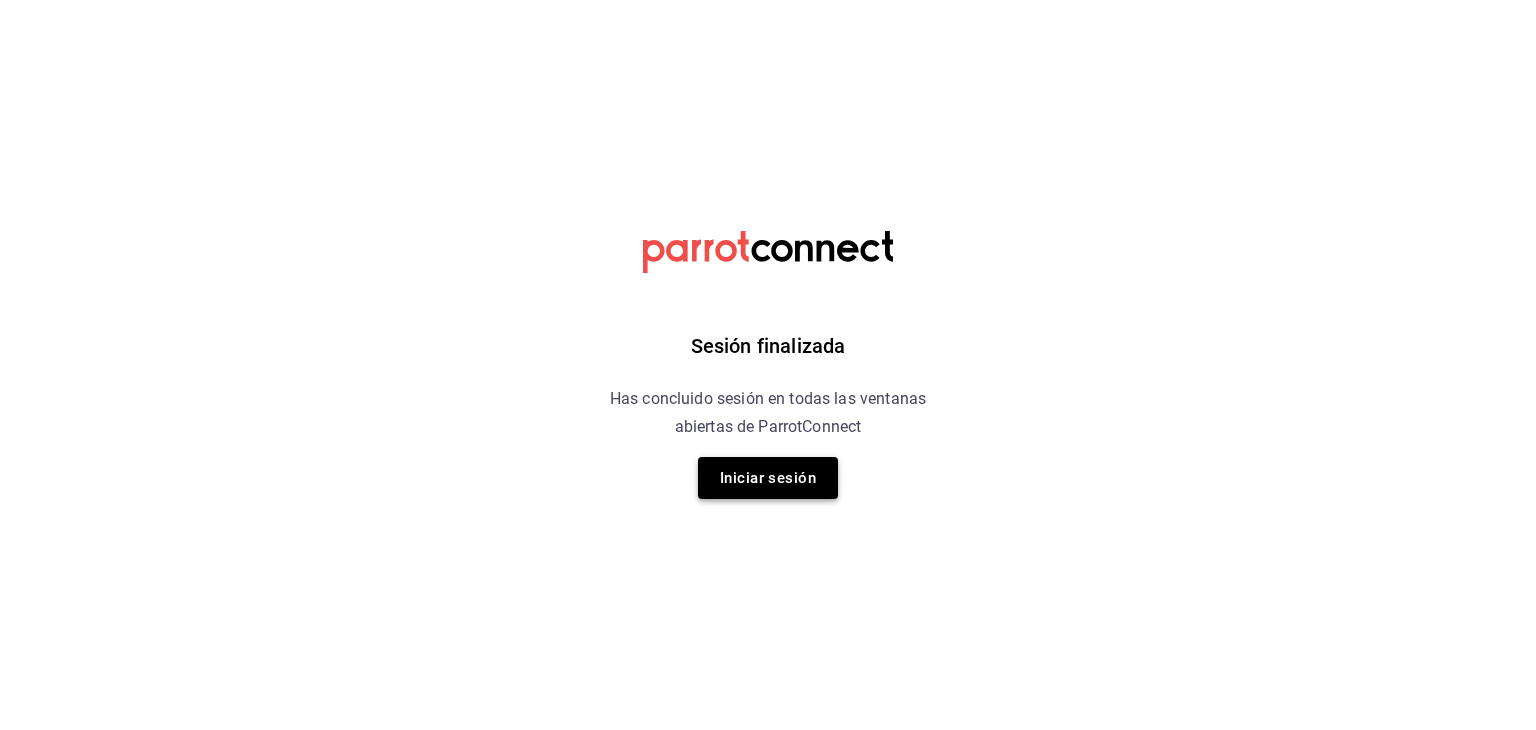 click on "Iniciar sesión" at bounding box center (768, 478) 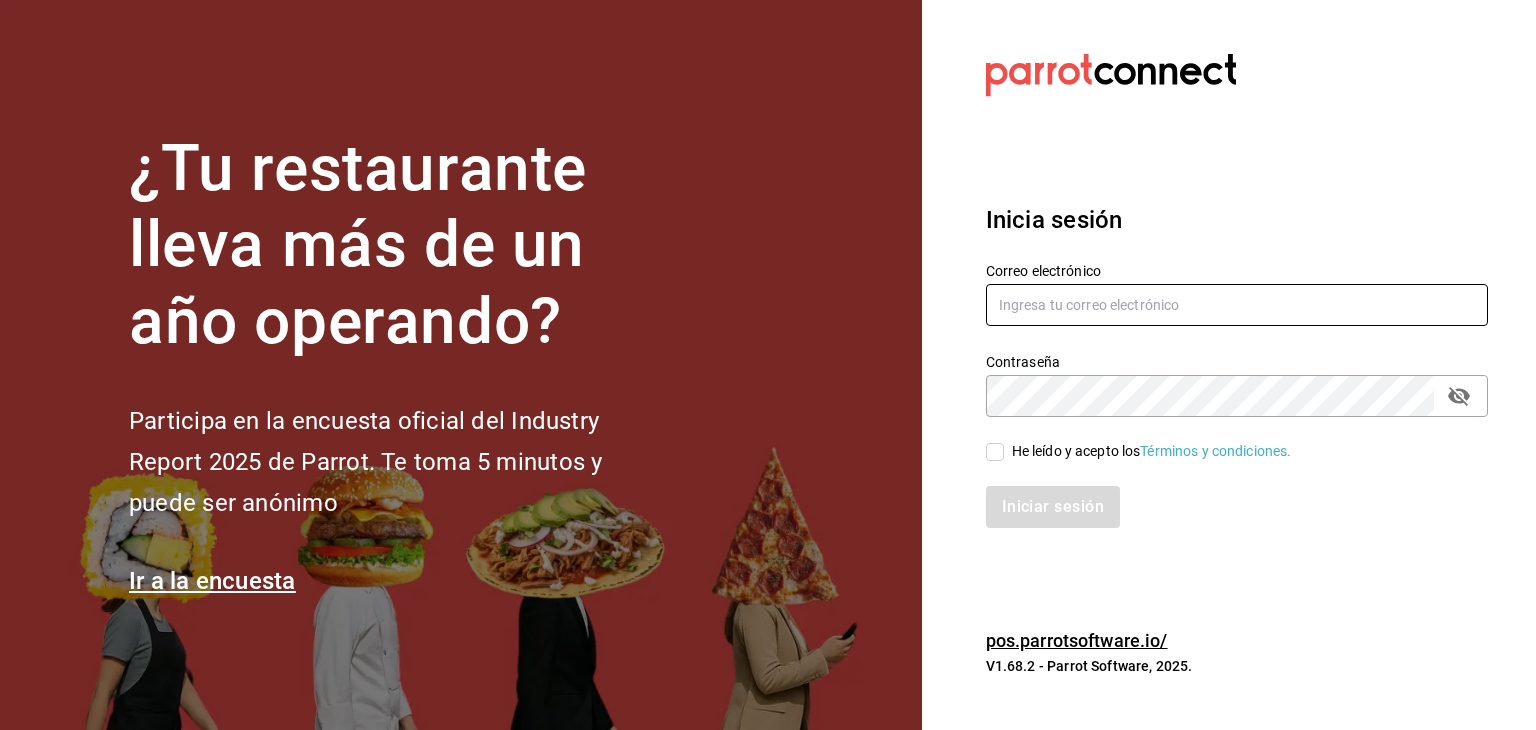 type on "[EMAIL]" 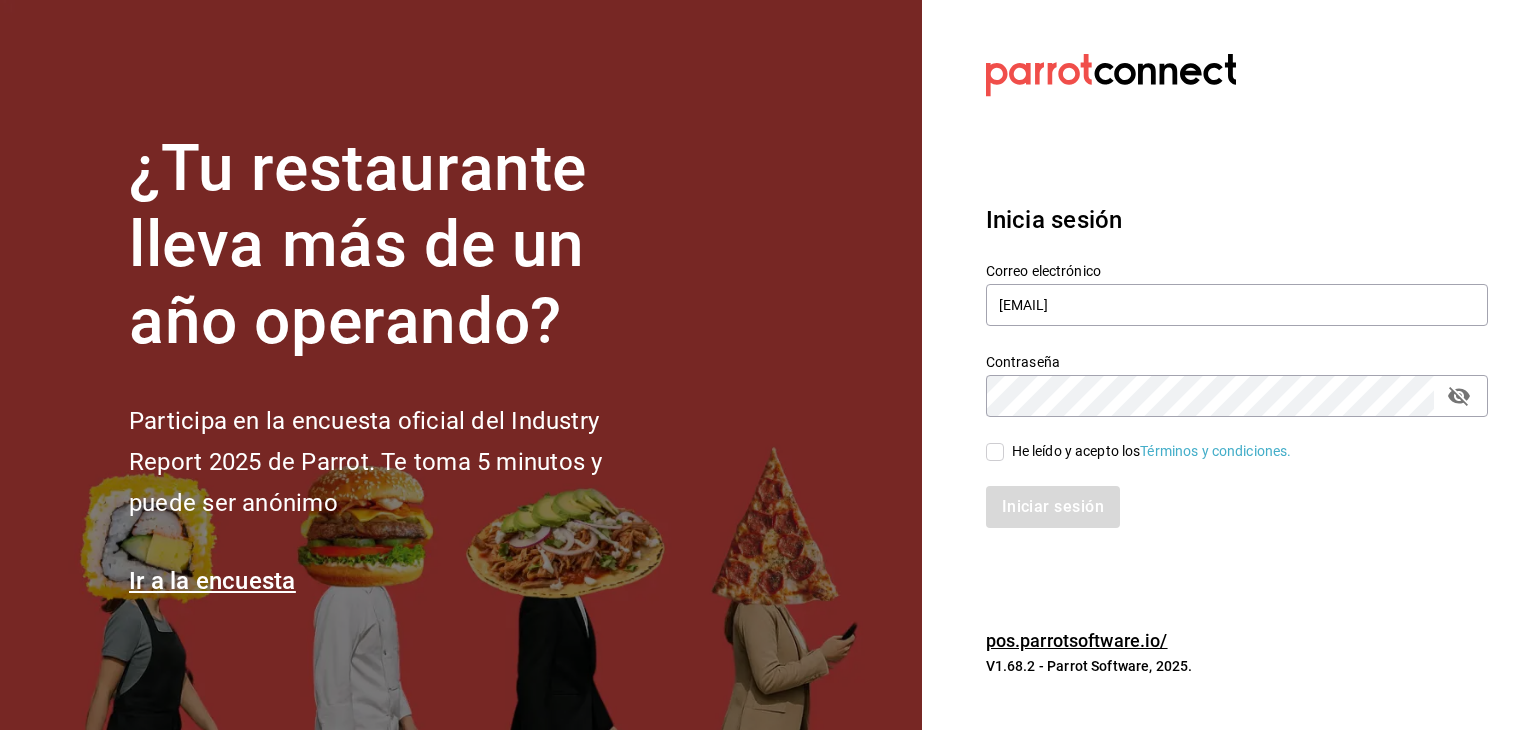 click on "He leído y acepto los  Términos y condiciones." at bounding box center (995, 452) 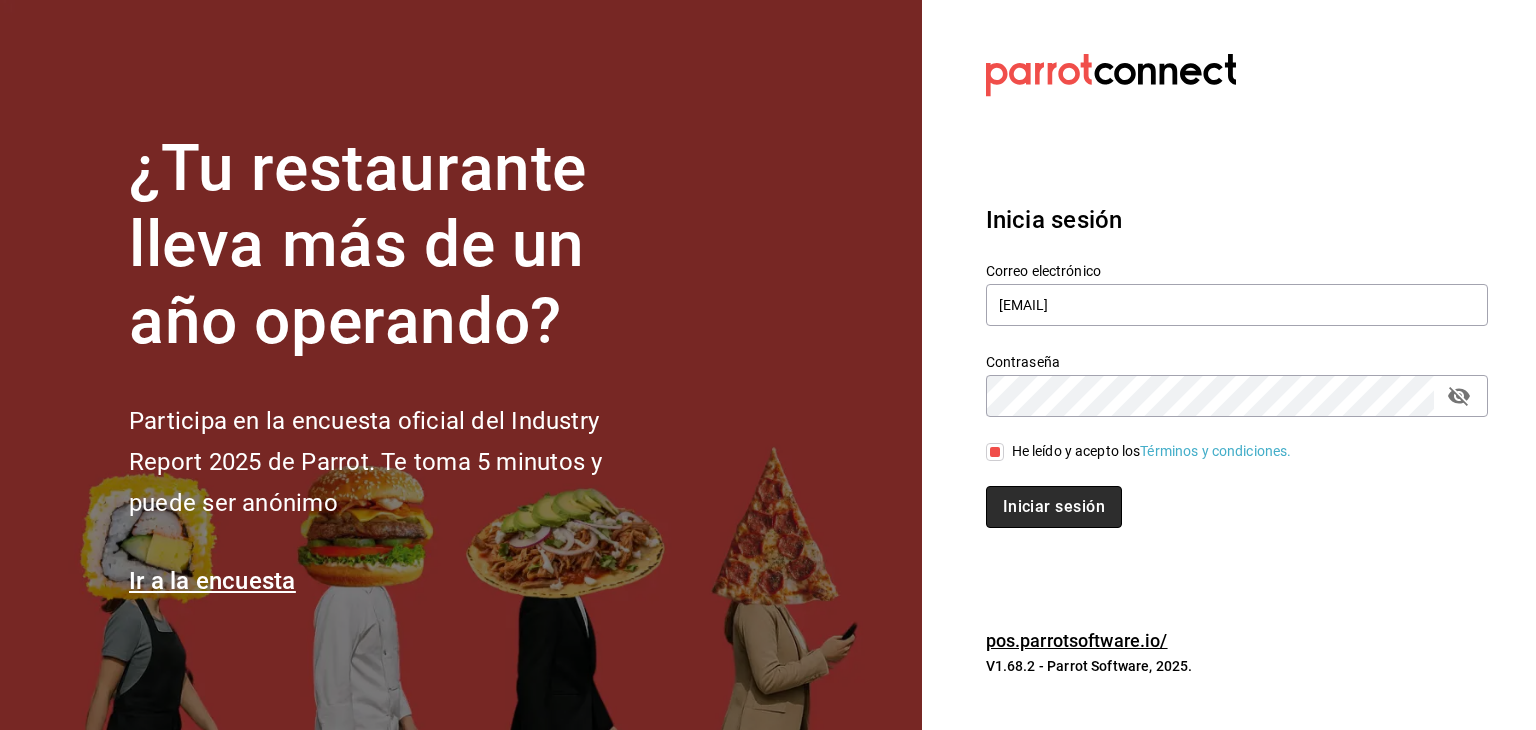 click on "Iniciar sesión" at bounding box center [1054, 507] 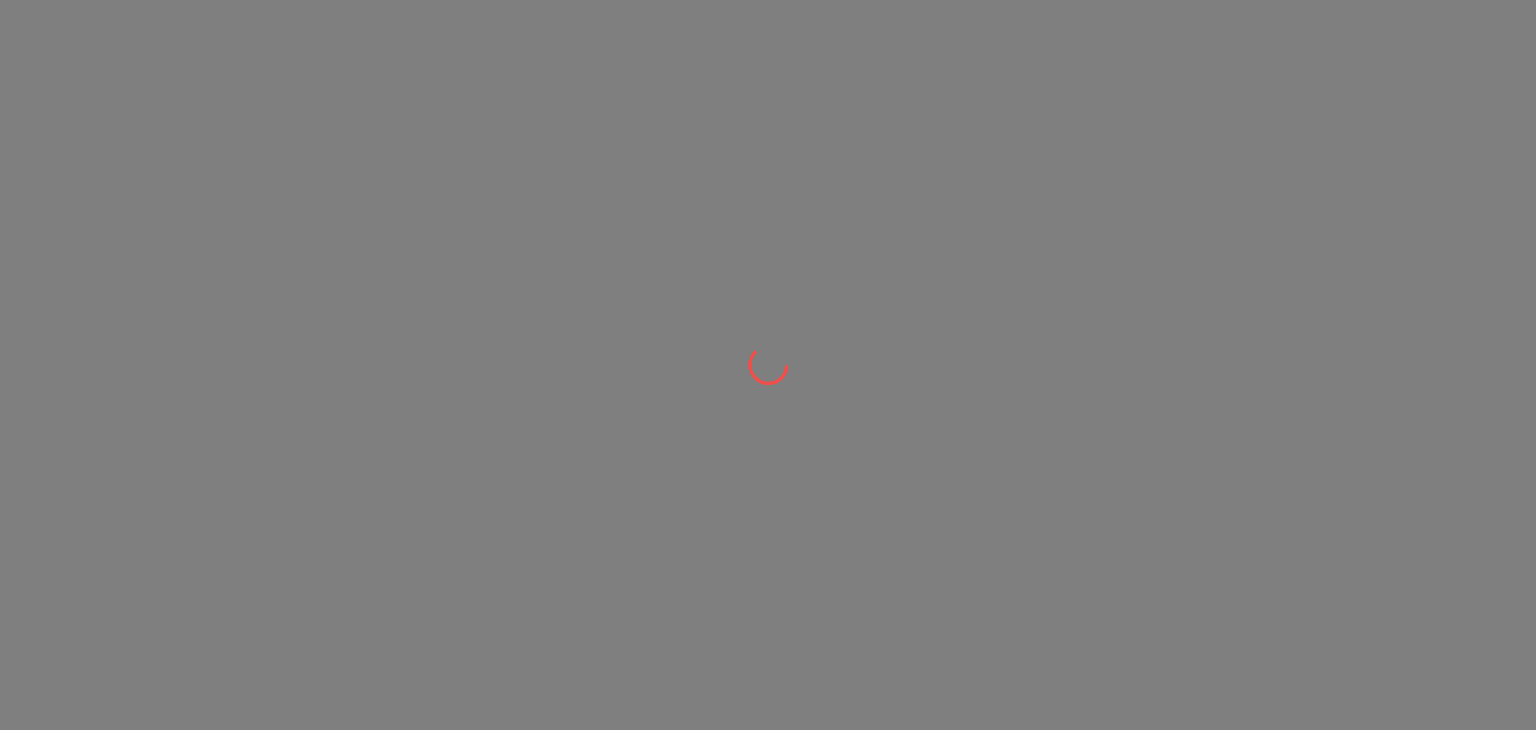 scroll, scrollTop: 0, scrollLeft: 0, axis: both 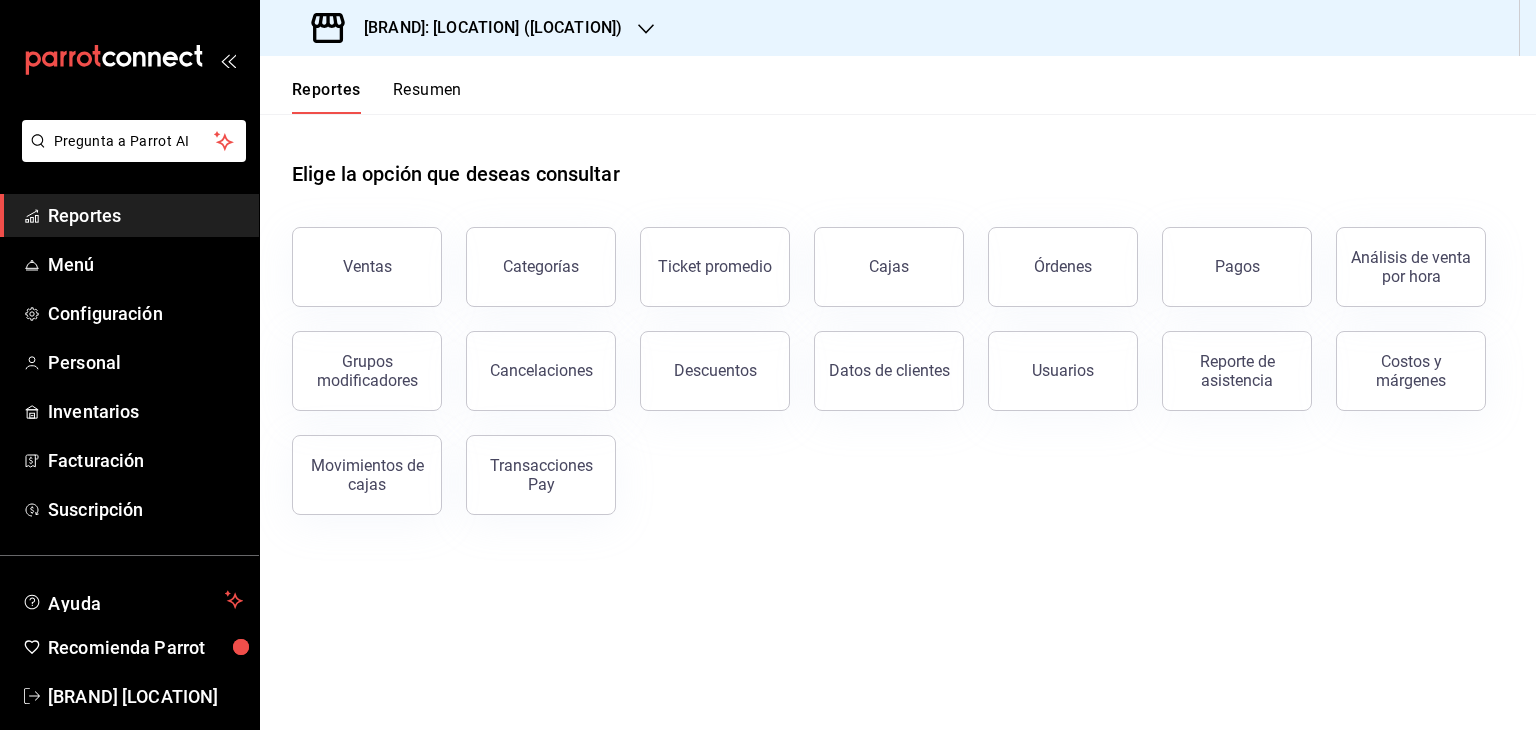 click on "Resumen" at bounding box center (427, 97) 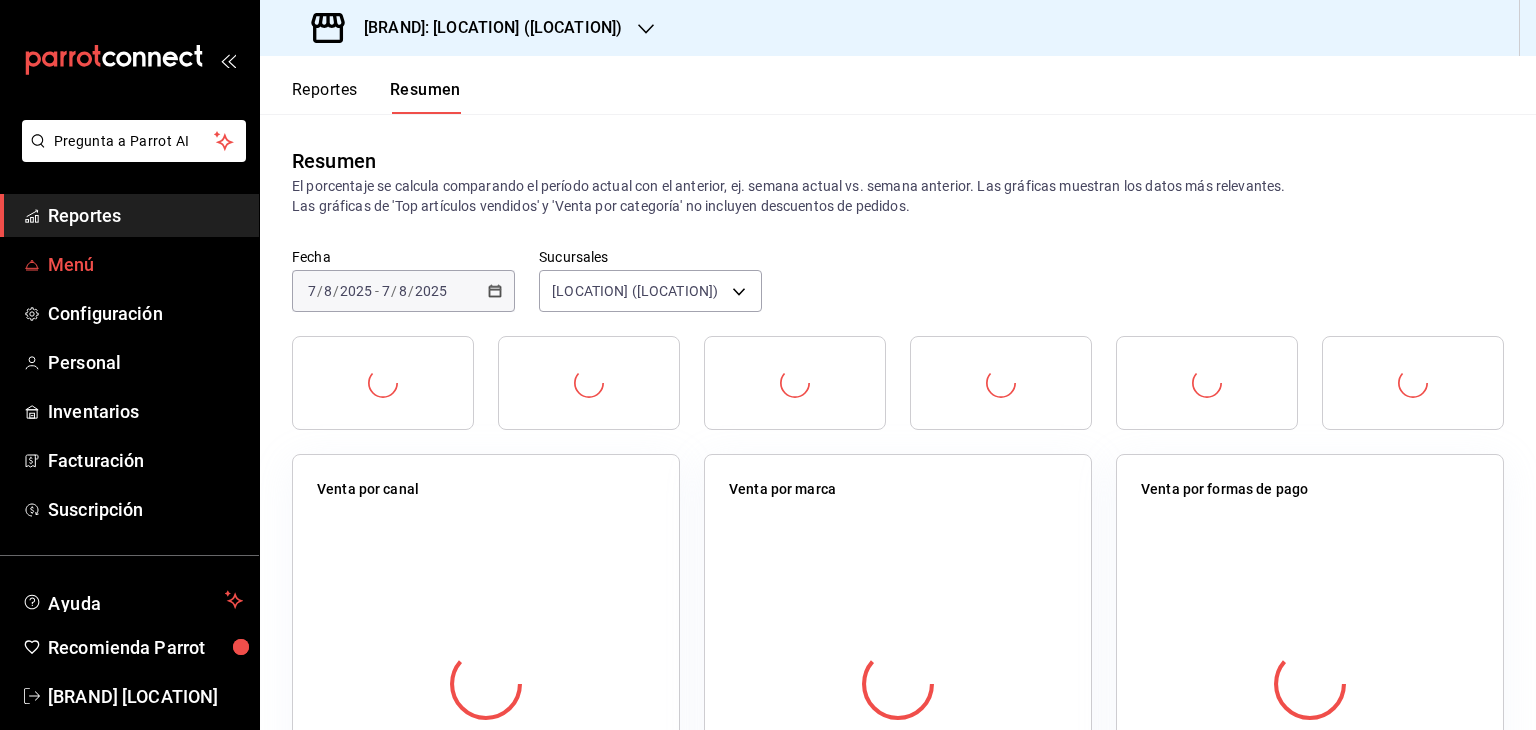 click on "Menú" at bounding box center (145, 264) 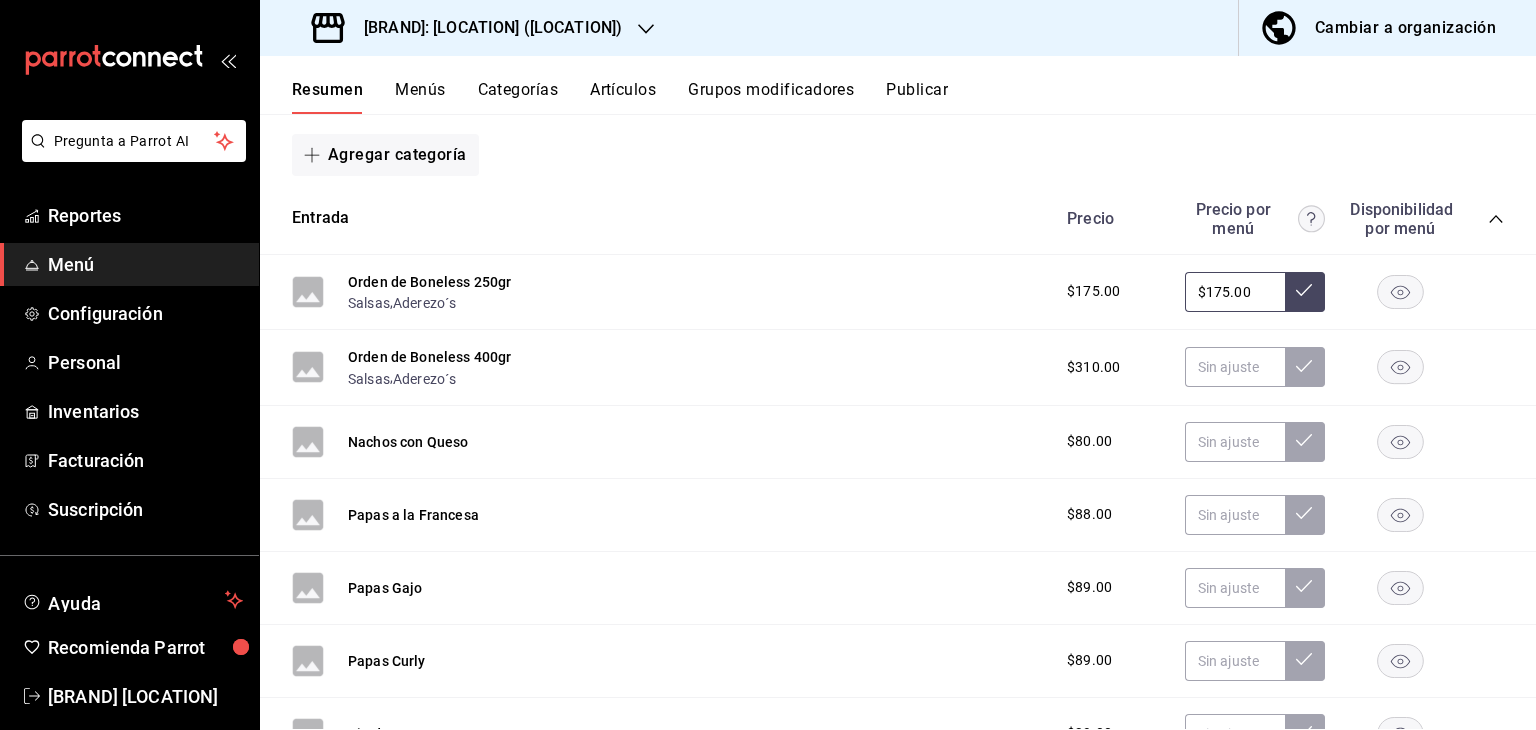 scroll, scrollTop: 0, scrollLeft: 0, axis: both 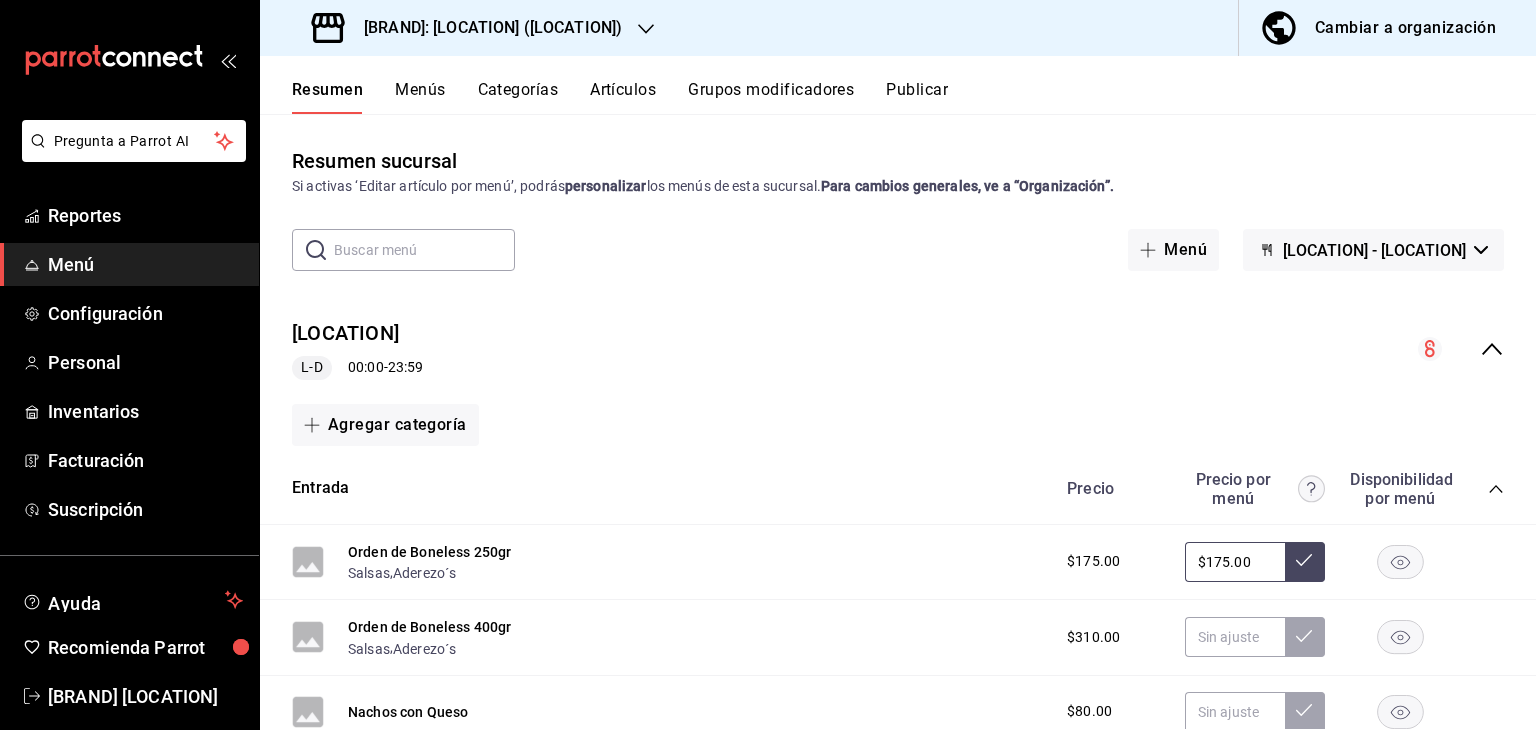 click 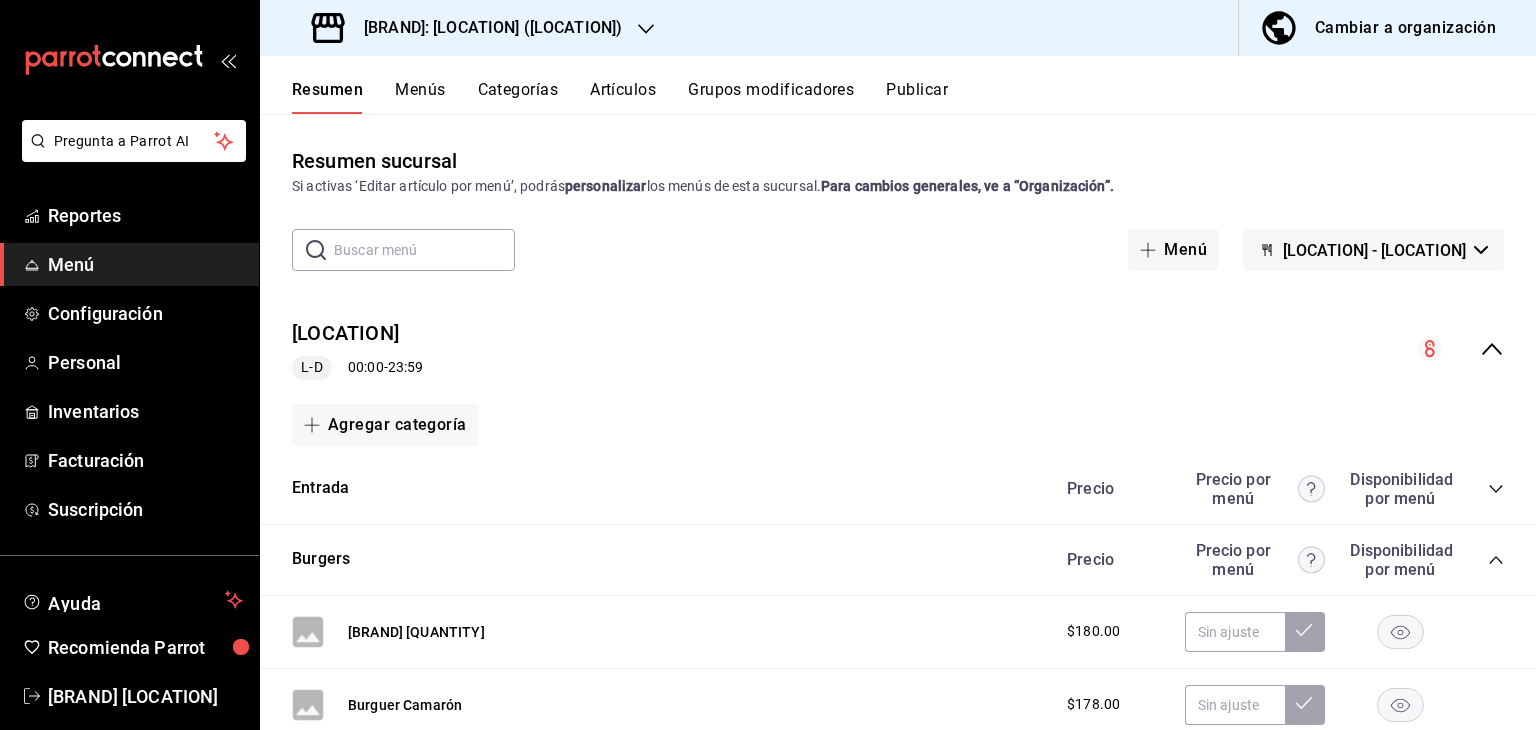 click 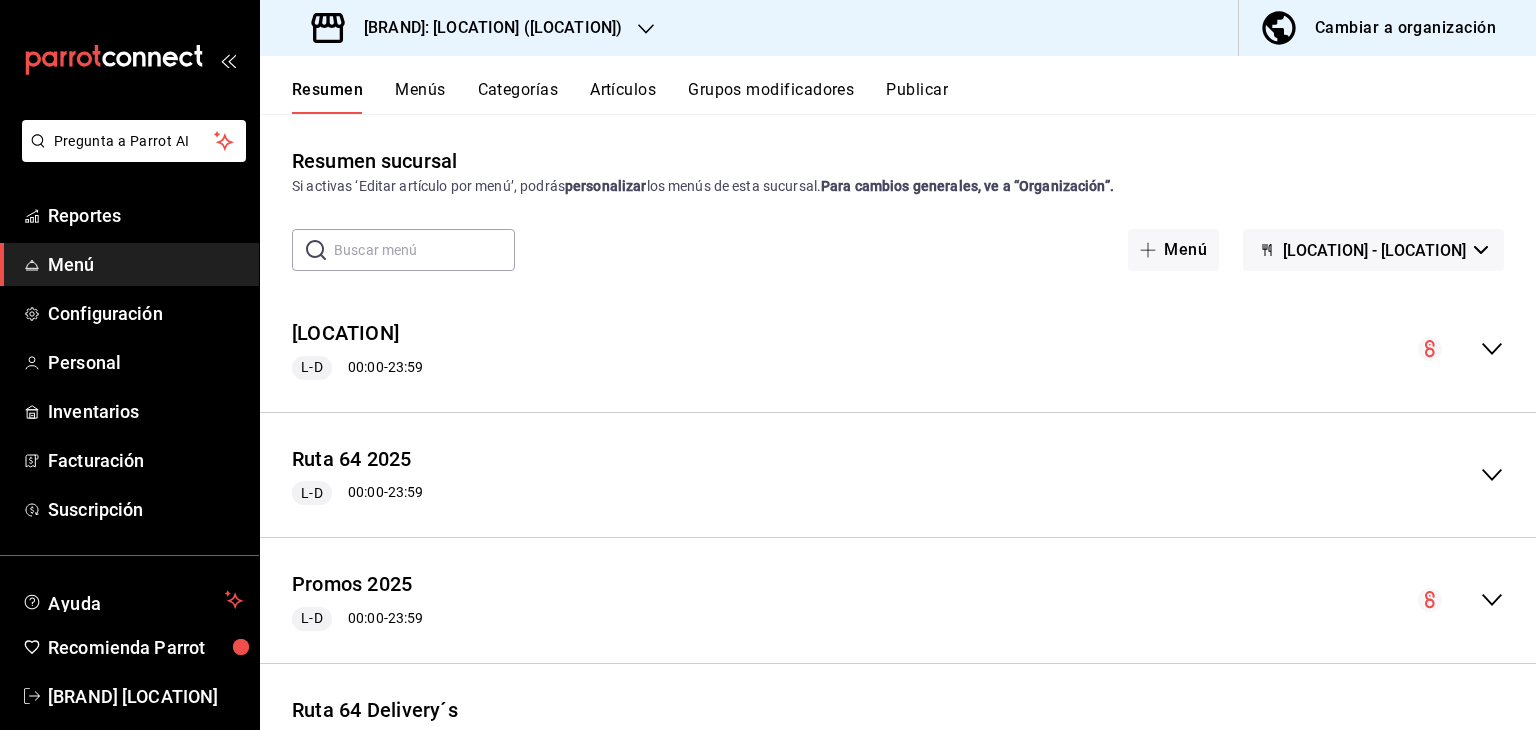 scroll, scrollTop: 238, scrollLeft: 0, axis: vertical 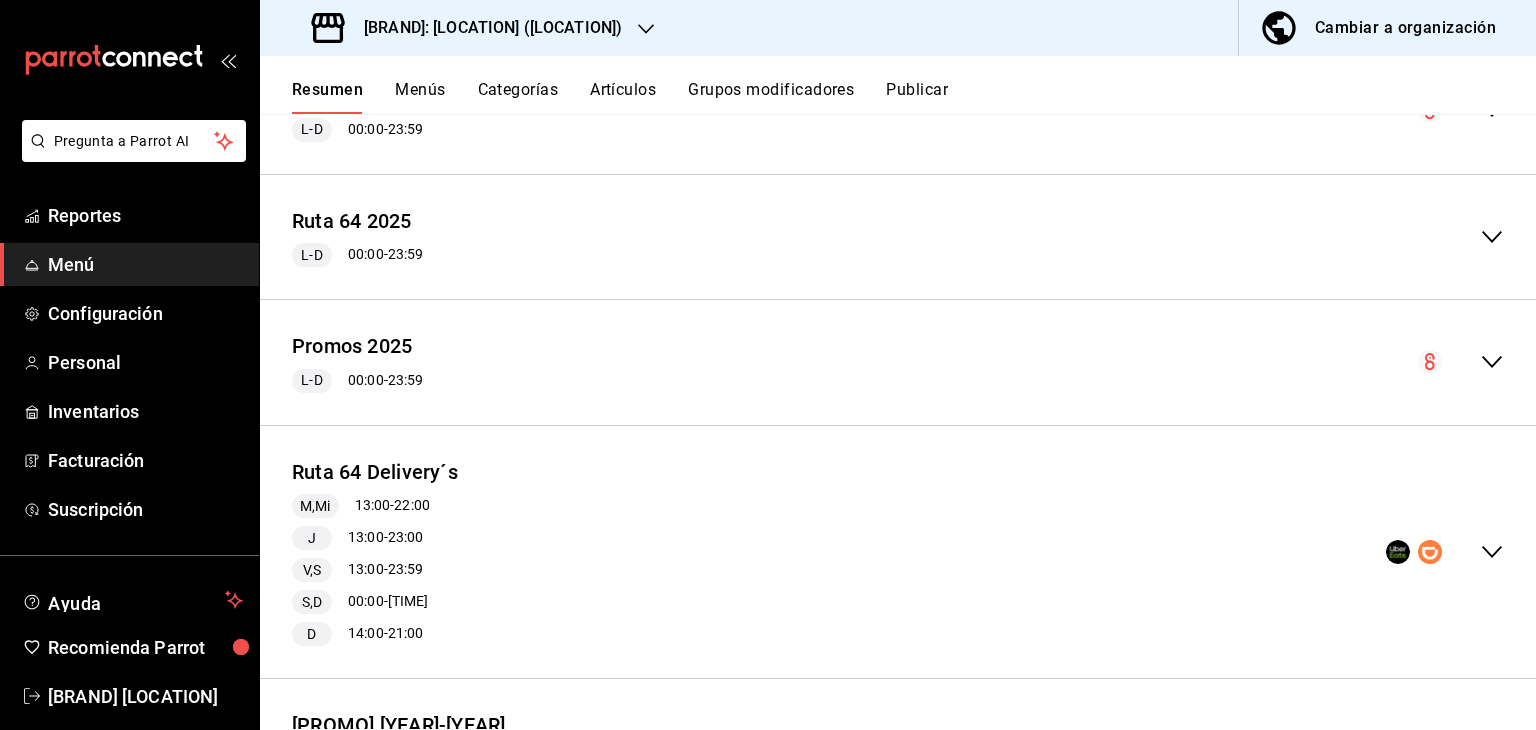 click 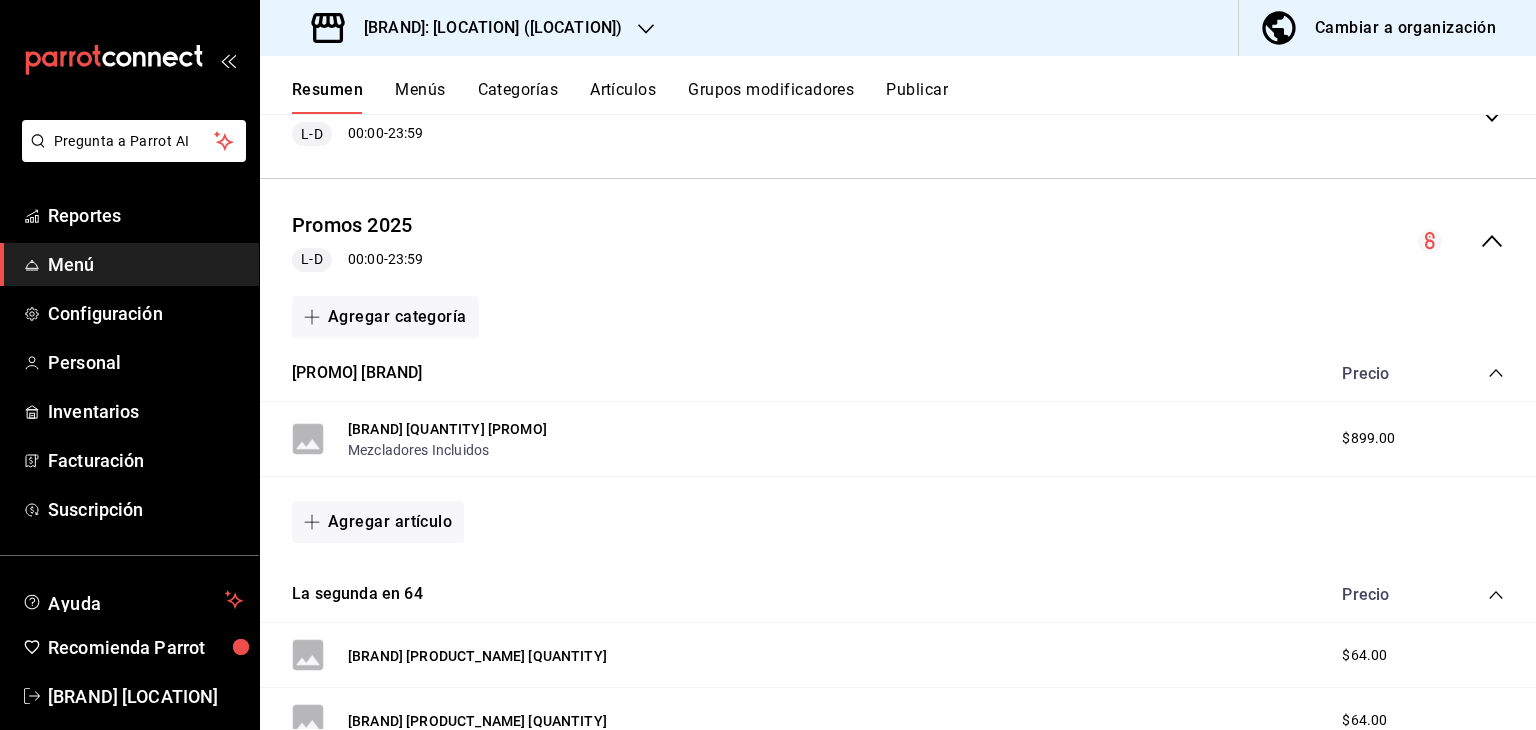 scroll, scrollTop: 374, scrollLeft: 0, axis: vertical 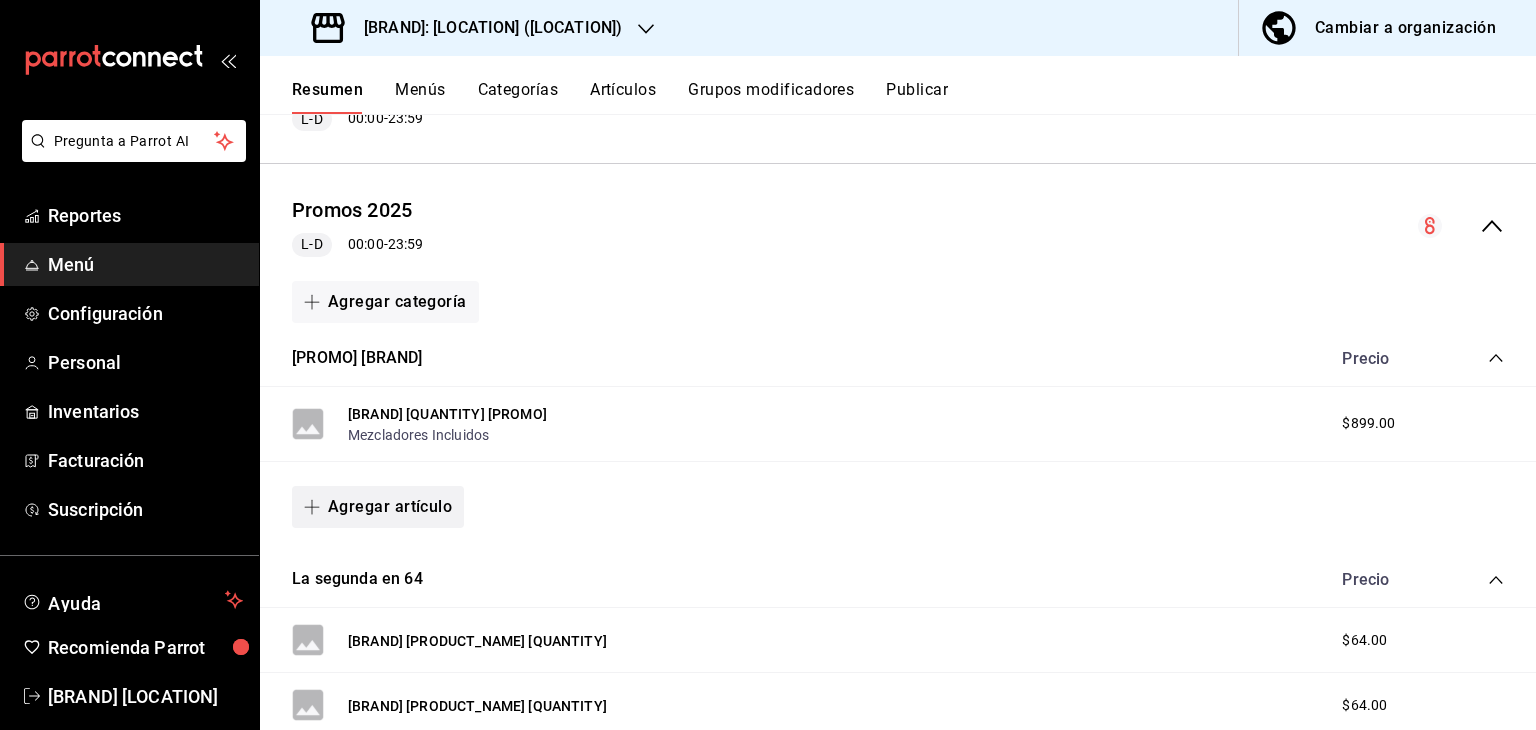 click on "Agregar artículo" at bounding box center [378, 507] 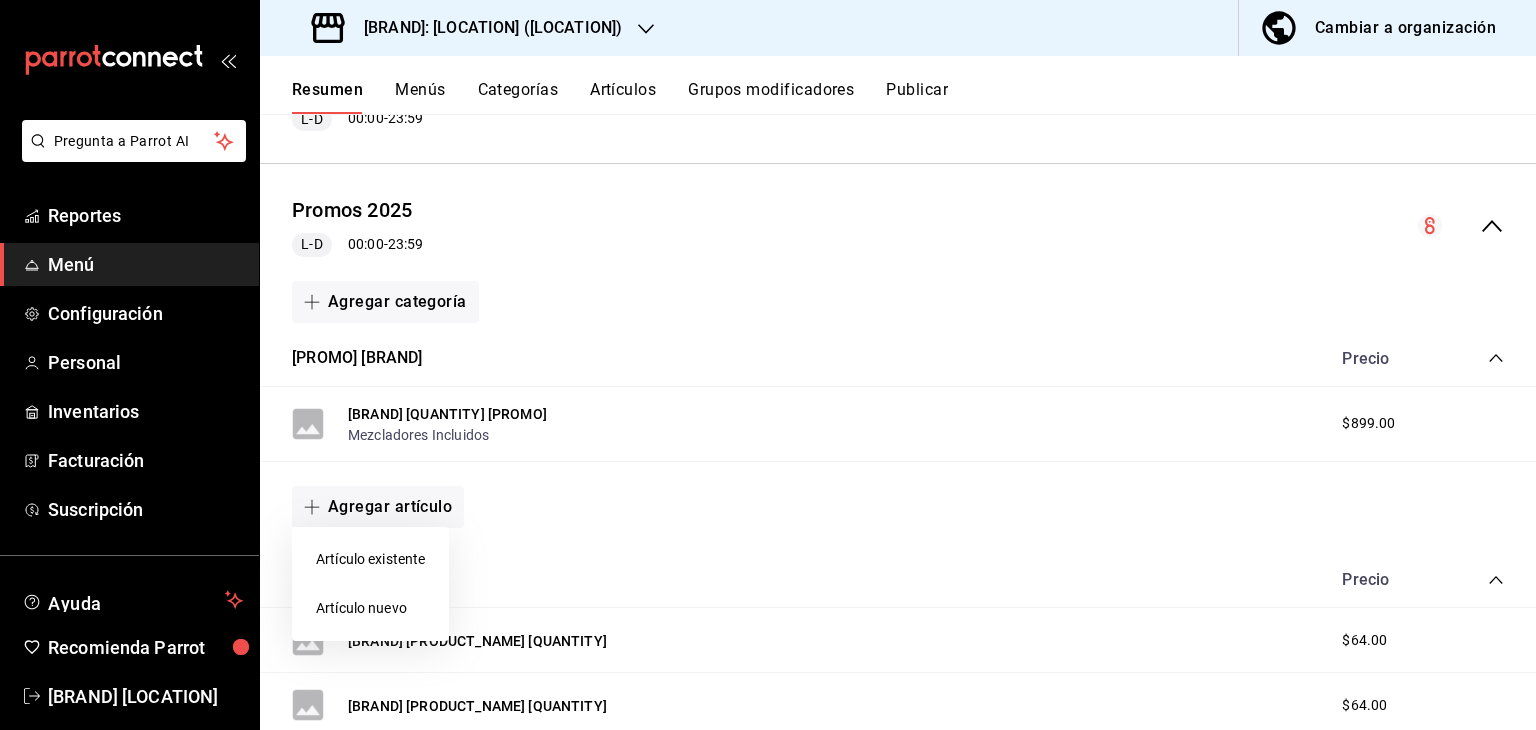 click on "Artículo nuevo" at bounding box center (370, 608) 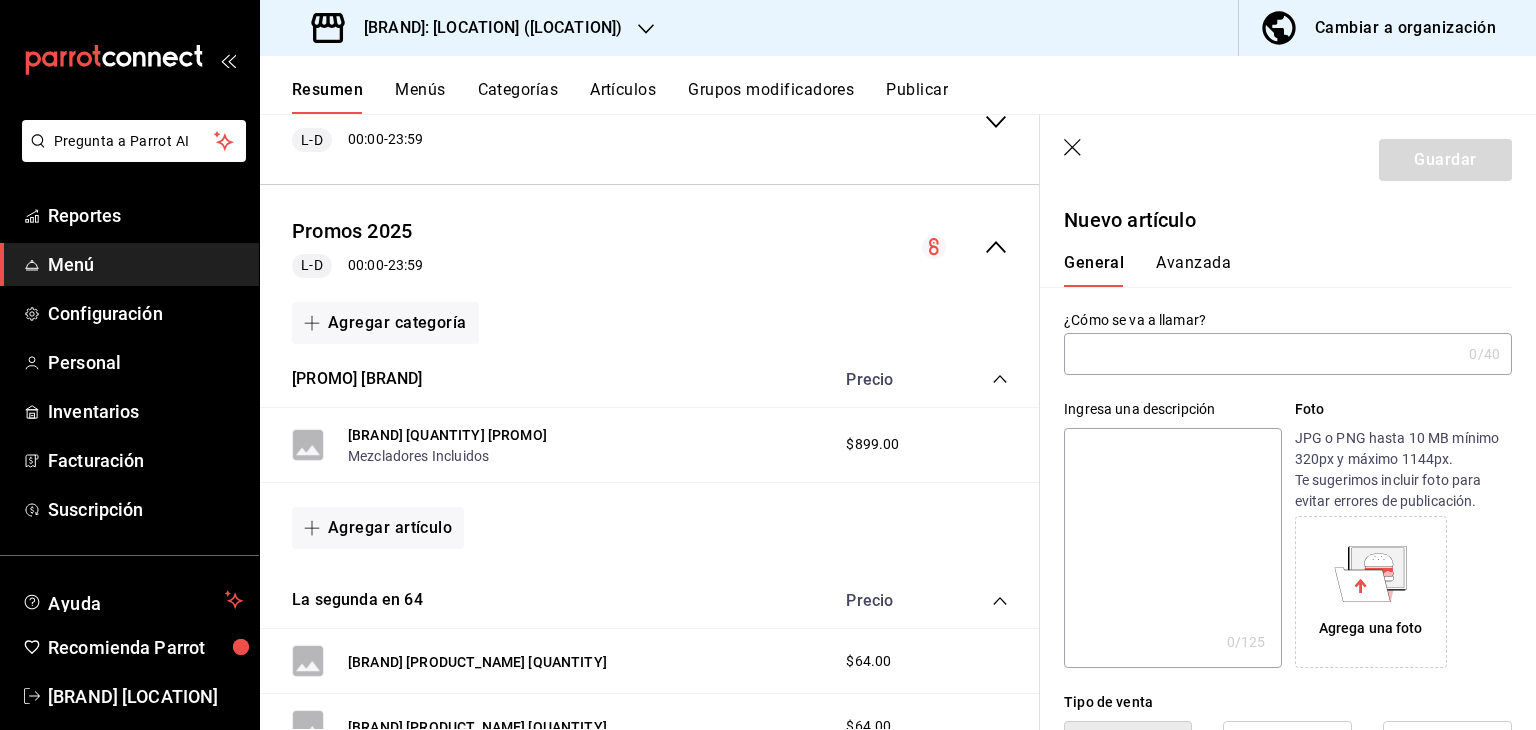 type on "p" 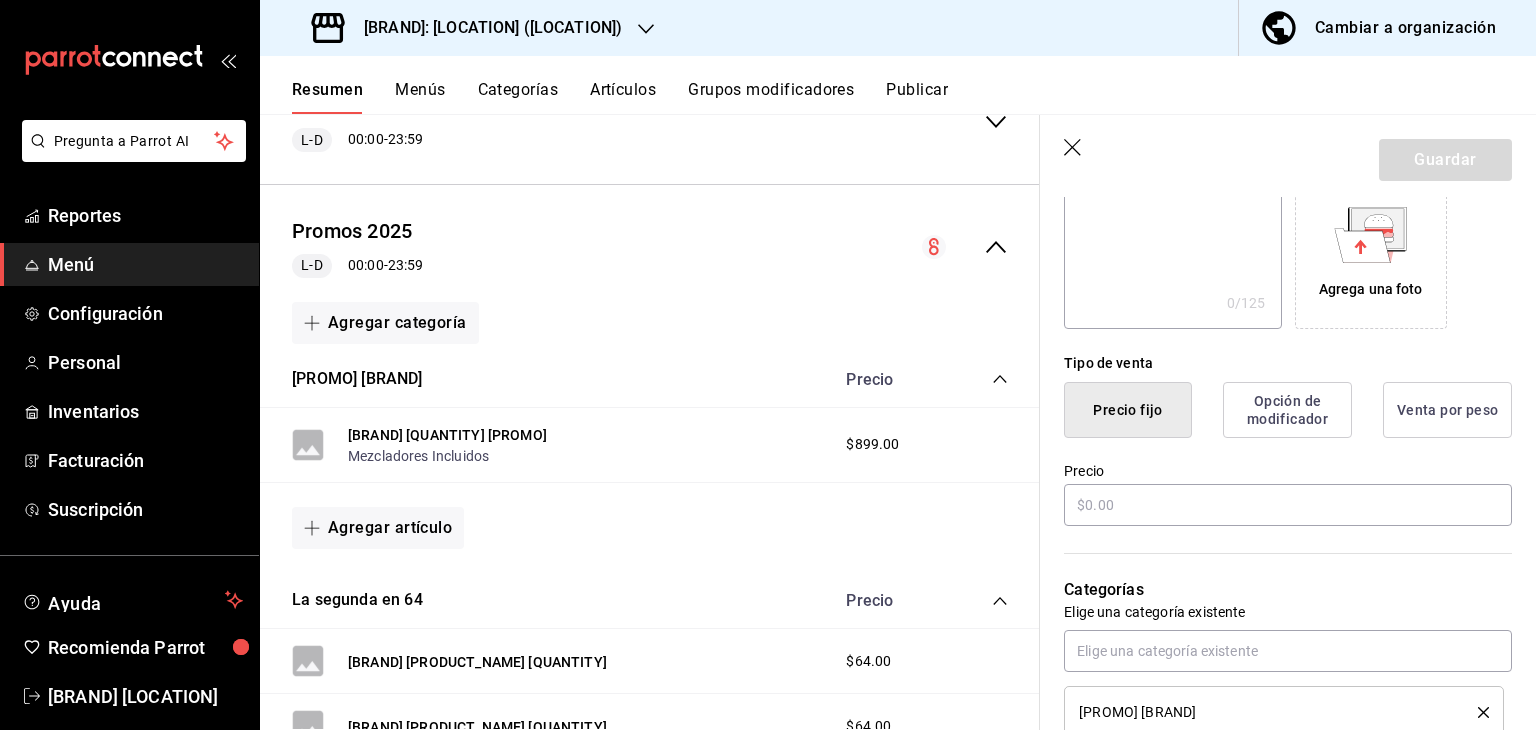 scroll, scrollTop: 340, scrollLeft: 0, axis: vertical 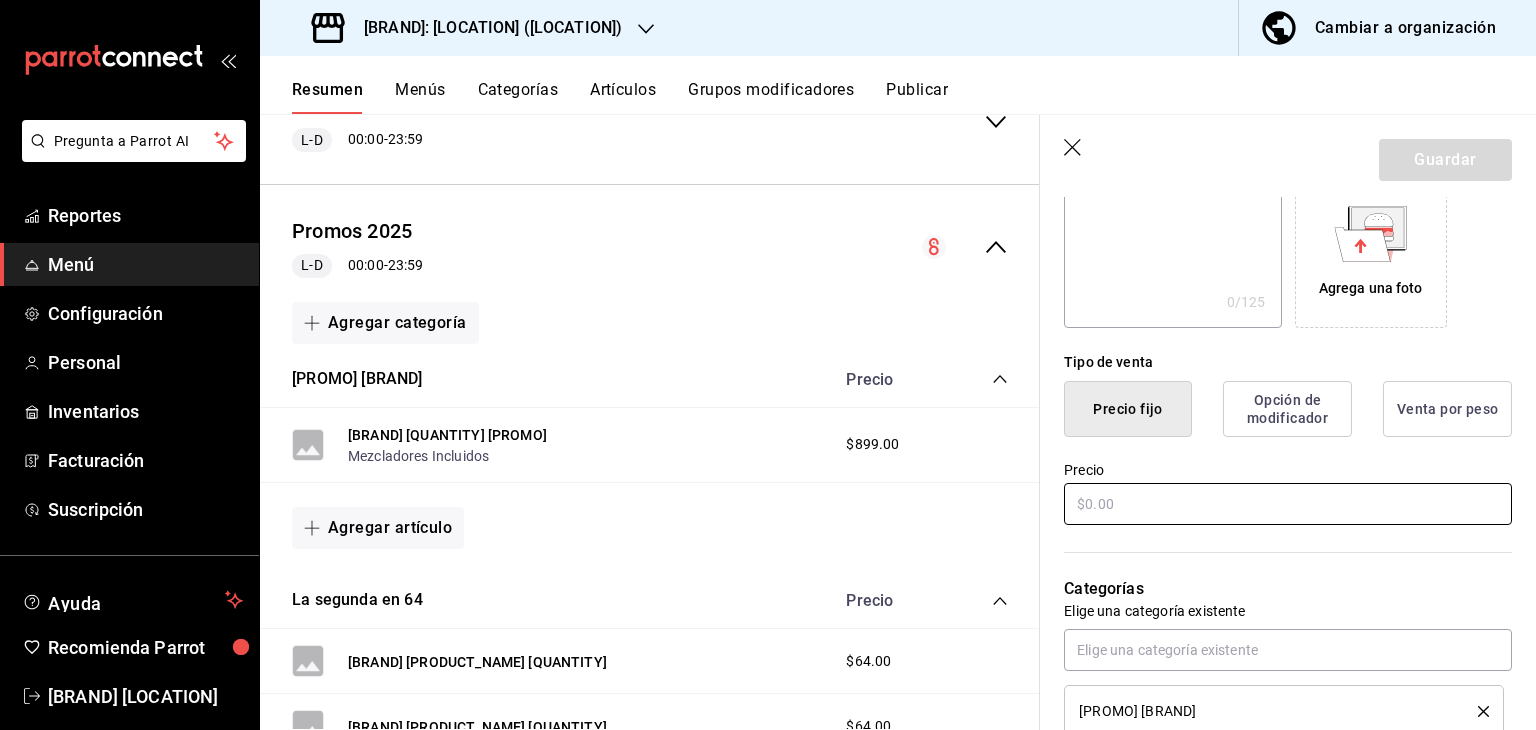 type on "Piña promo" 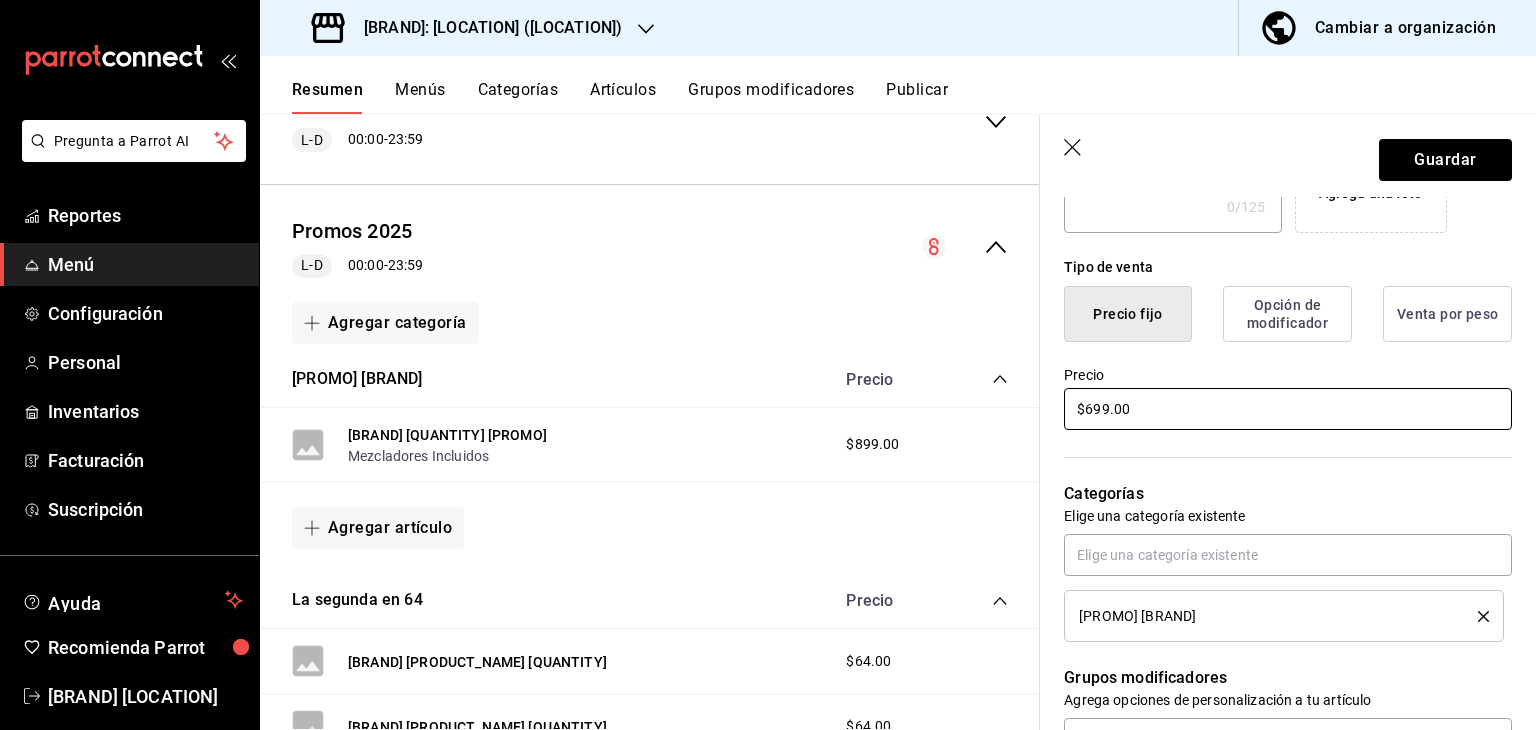 scroll, scrollTop: 436, scrollLeft: 0, axis: vertical 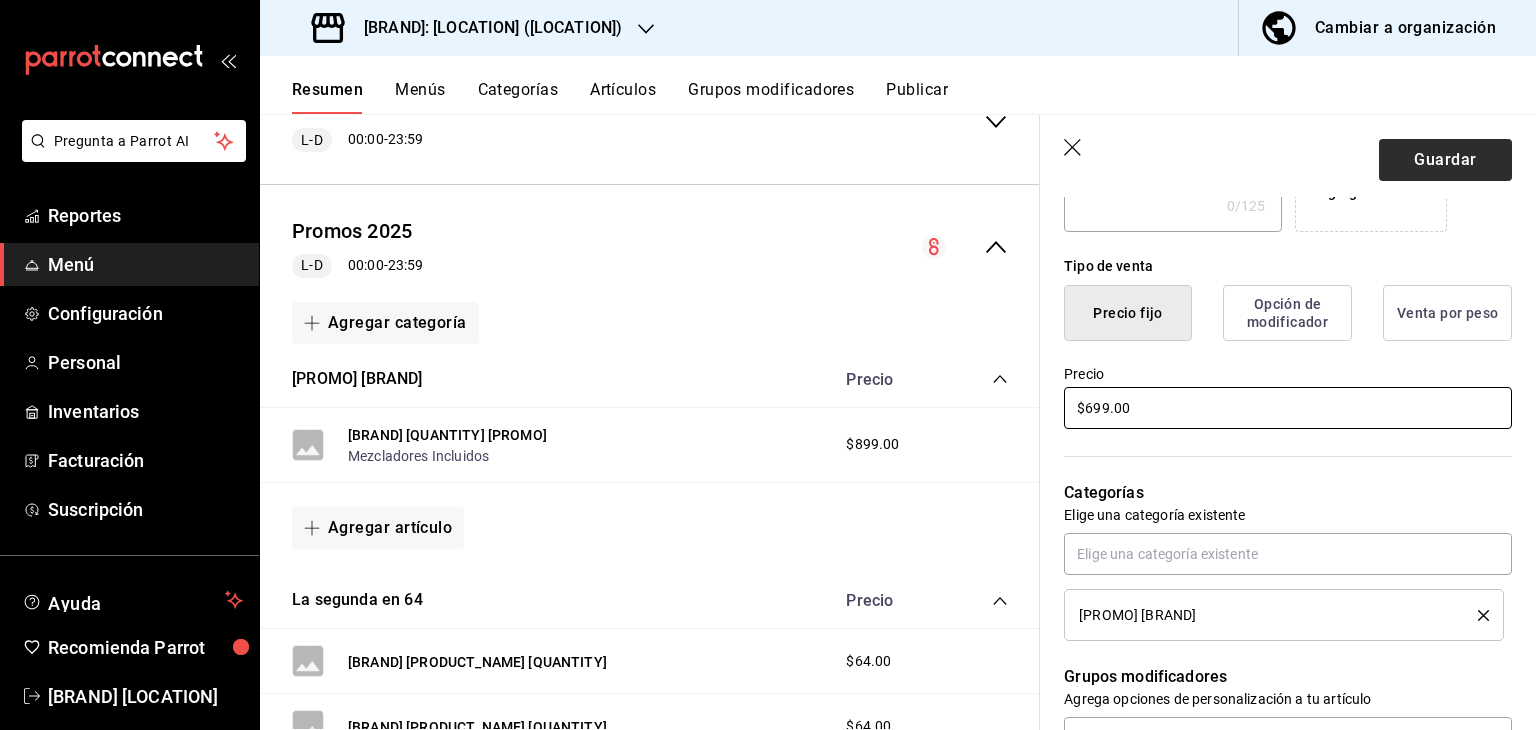 type on "$699.00" 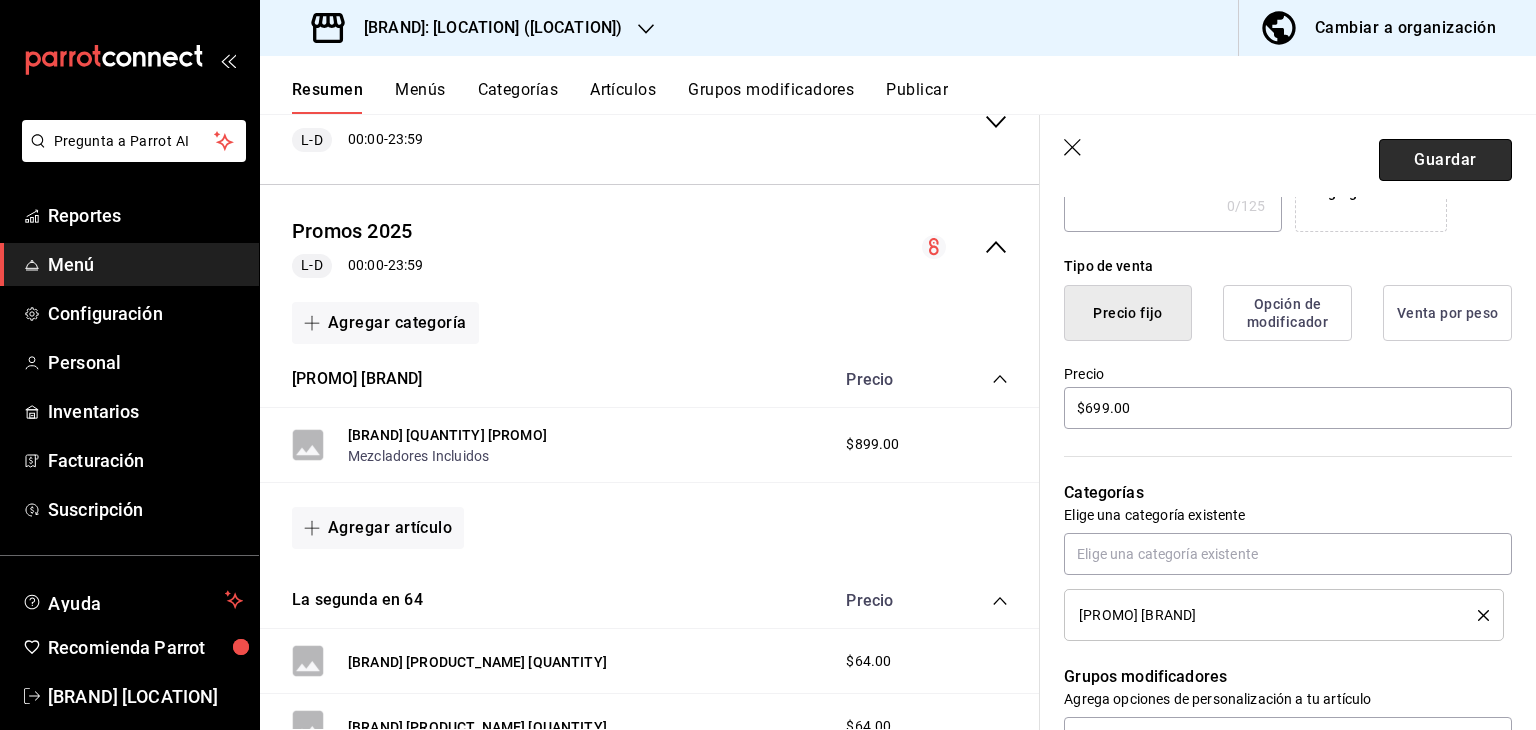 click on "Guardar" at bounding box center [1445, 160] 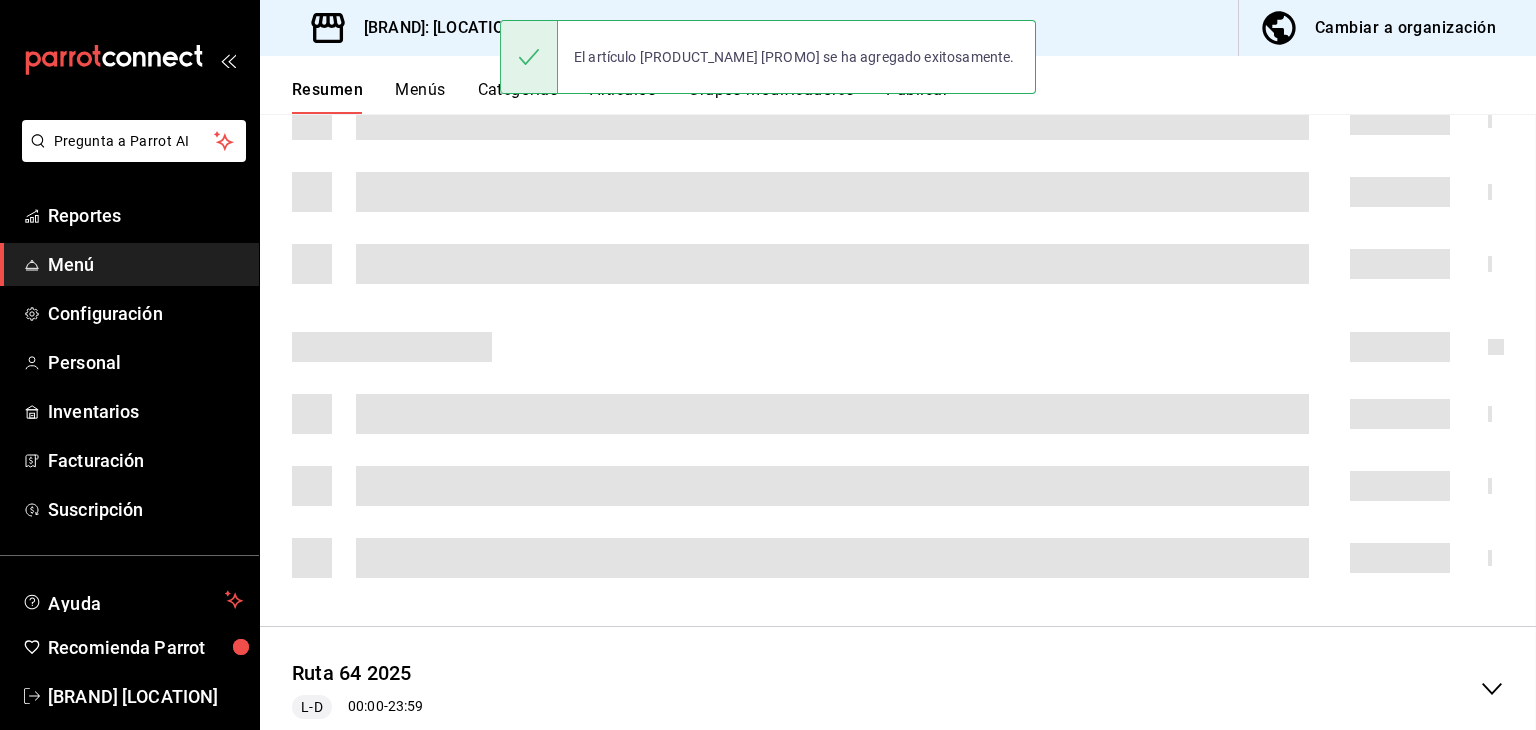 scroll, scrollTop: 0, scrollLeft: 0, axis: both 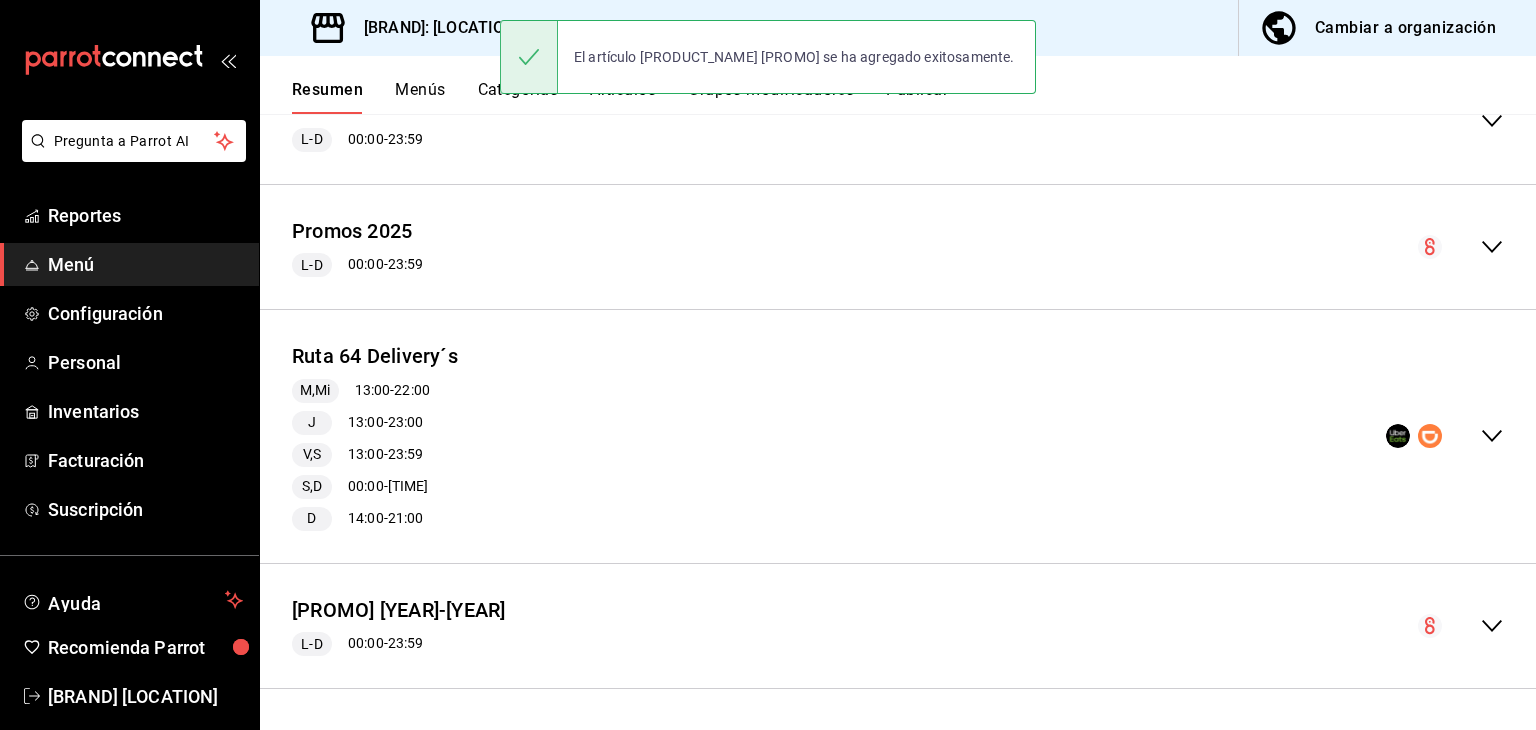 click on "[PROMO] [YEAR] [DAY_OF_WEEK] [TIME] - [TIME]" at bounding box center (898, 247) 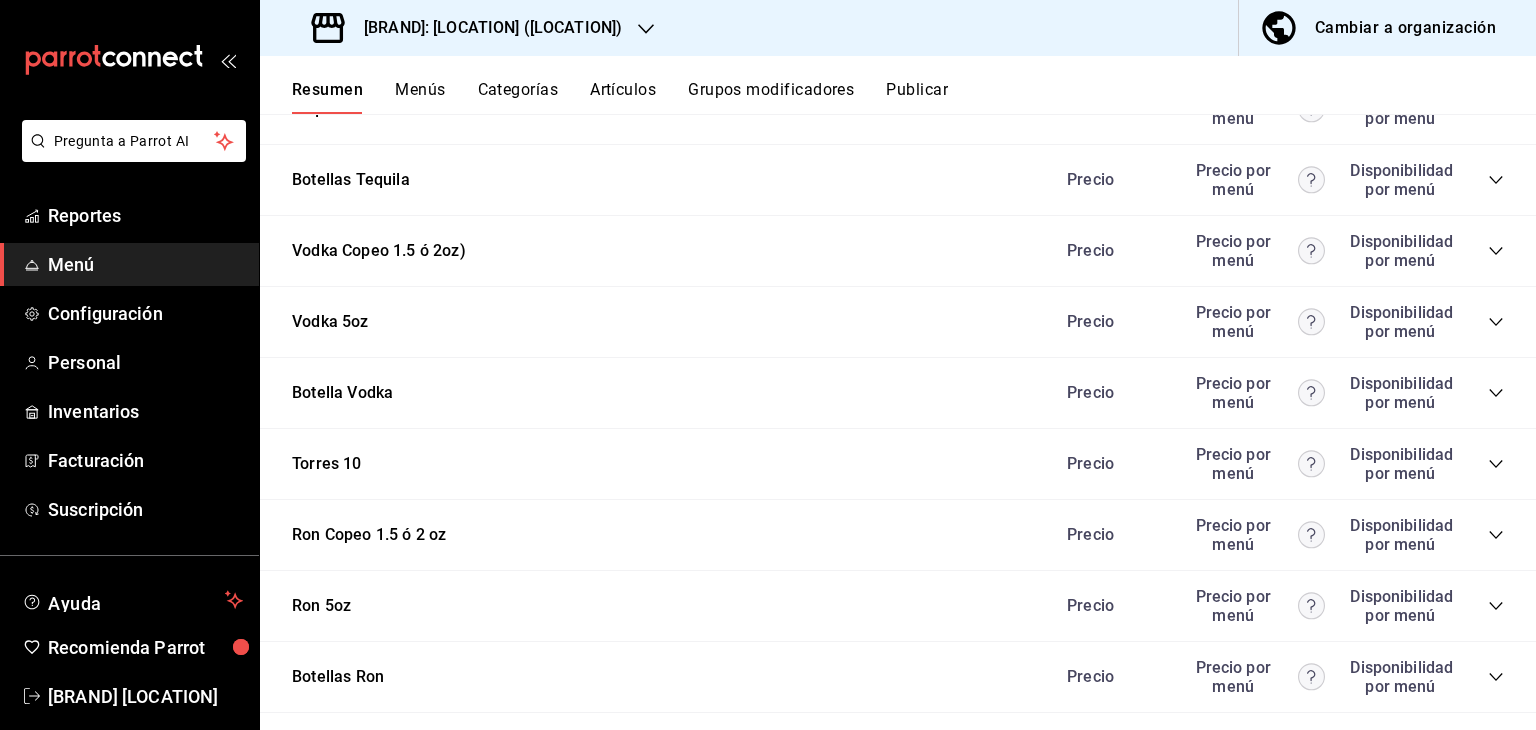 scroll, scrollTop: 3943, scrollLeft: 0, axis: vertical 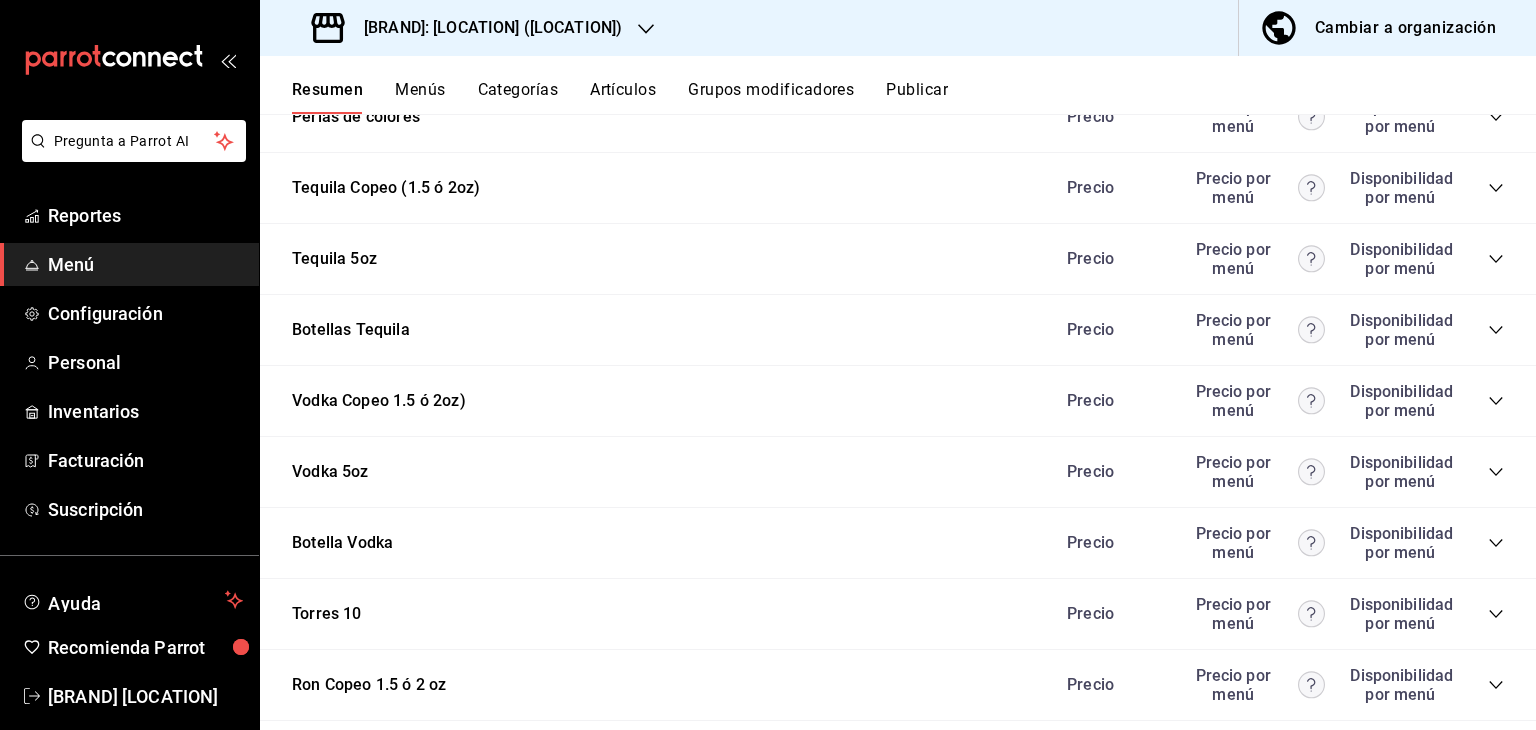 click on "Publicar" at bounding box center (917, 97) 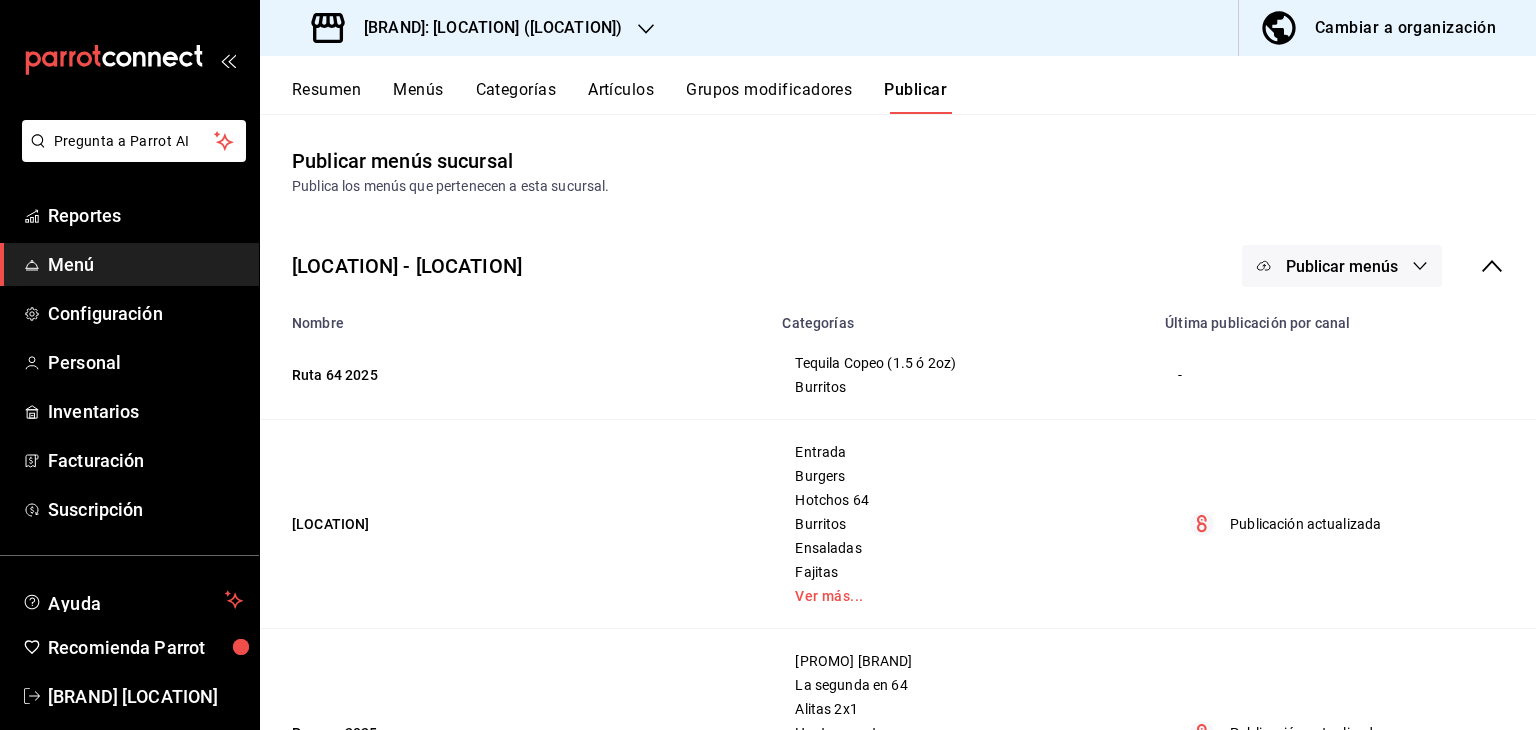 click on "Publicar menús" at bounding box center (1342, 266) 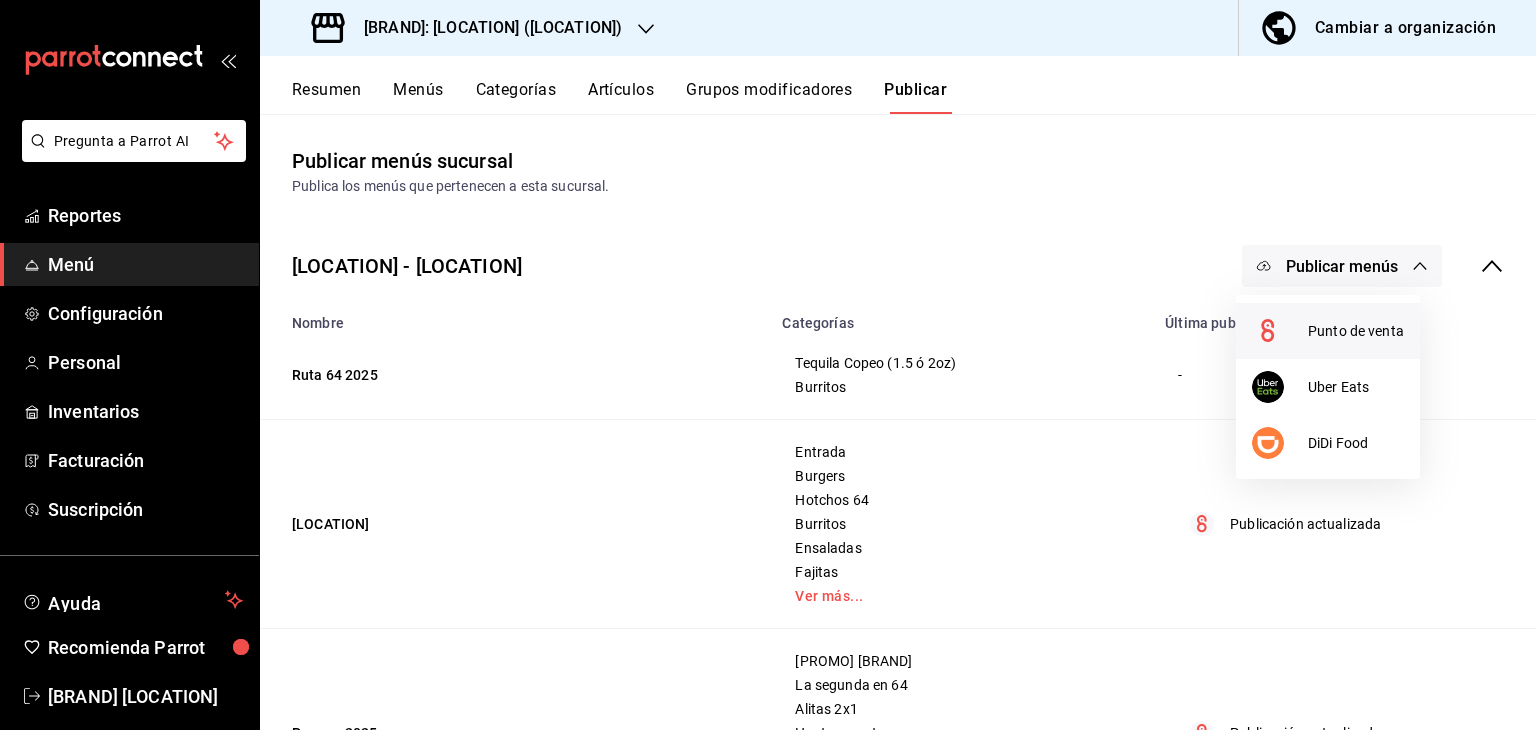 click on "Punto de venta" at bounding box center [1328, 331] 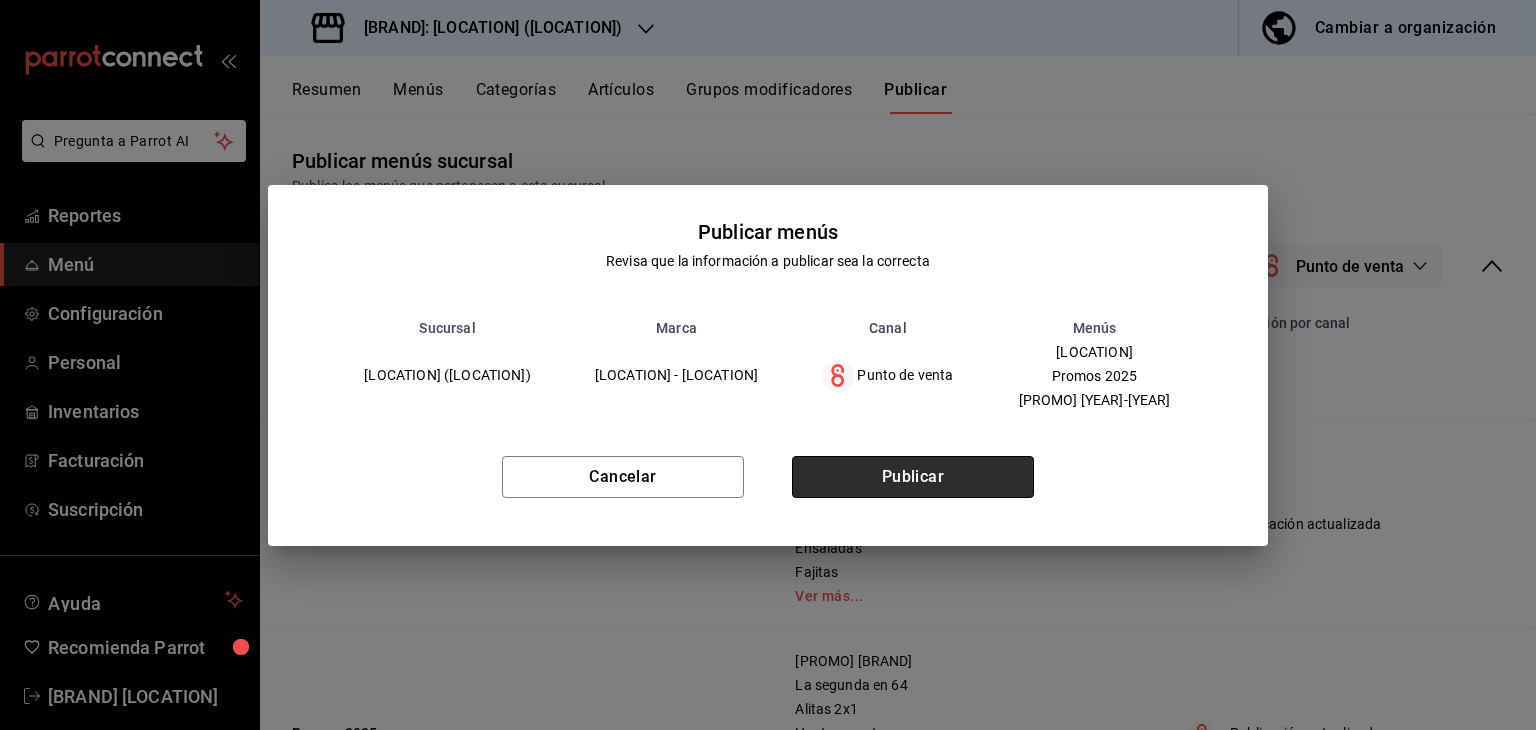click on "Publicar" at bounding box center [913, 477] 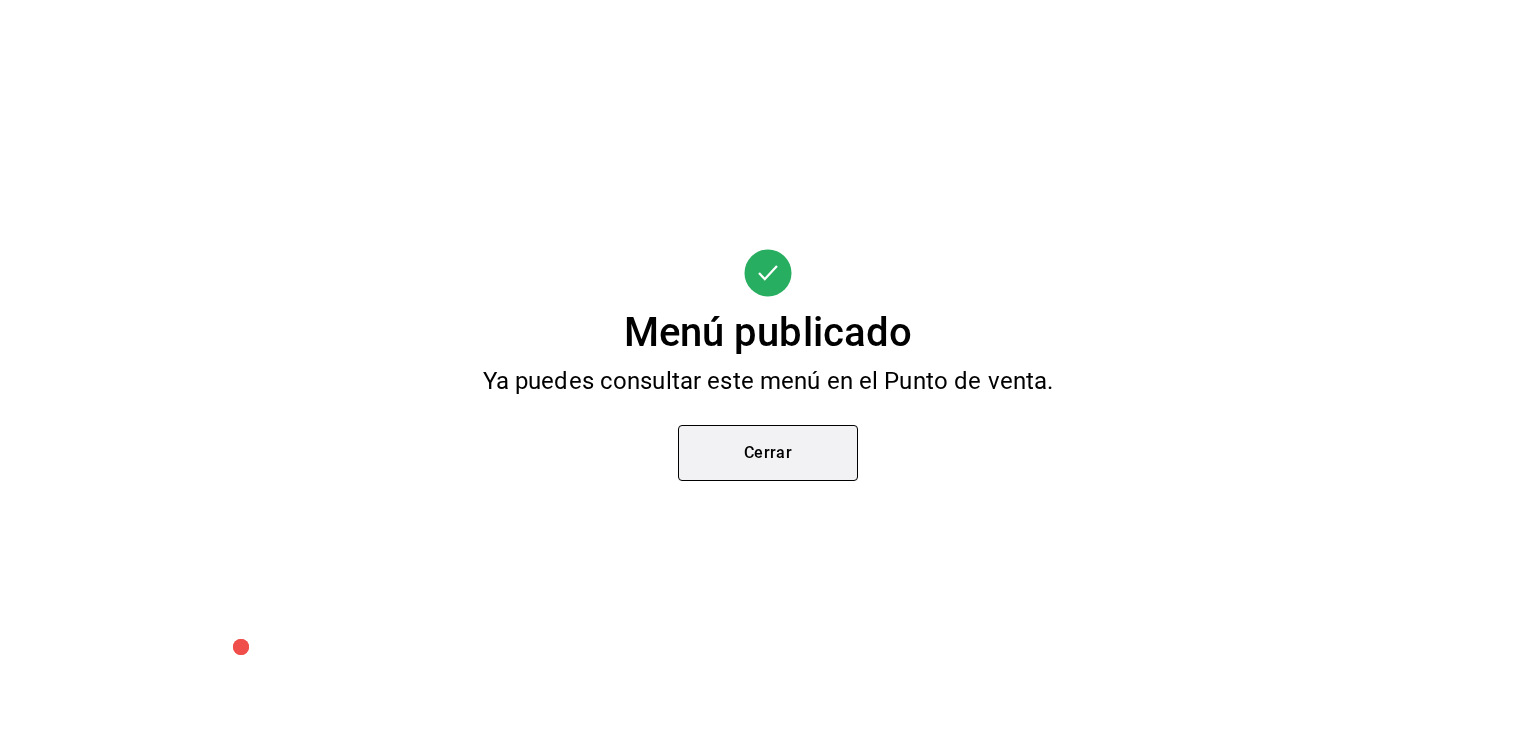 click on "Cerrar" at bounding box center [768, 453] 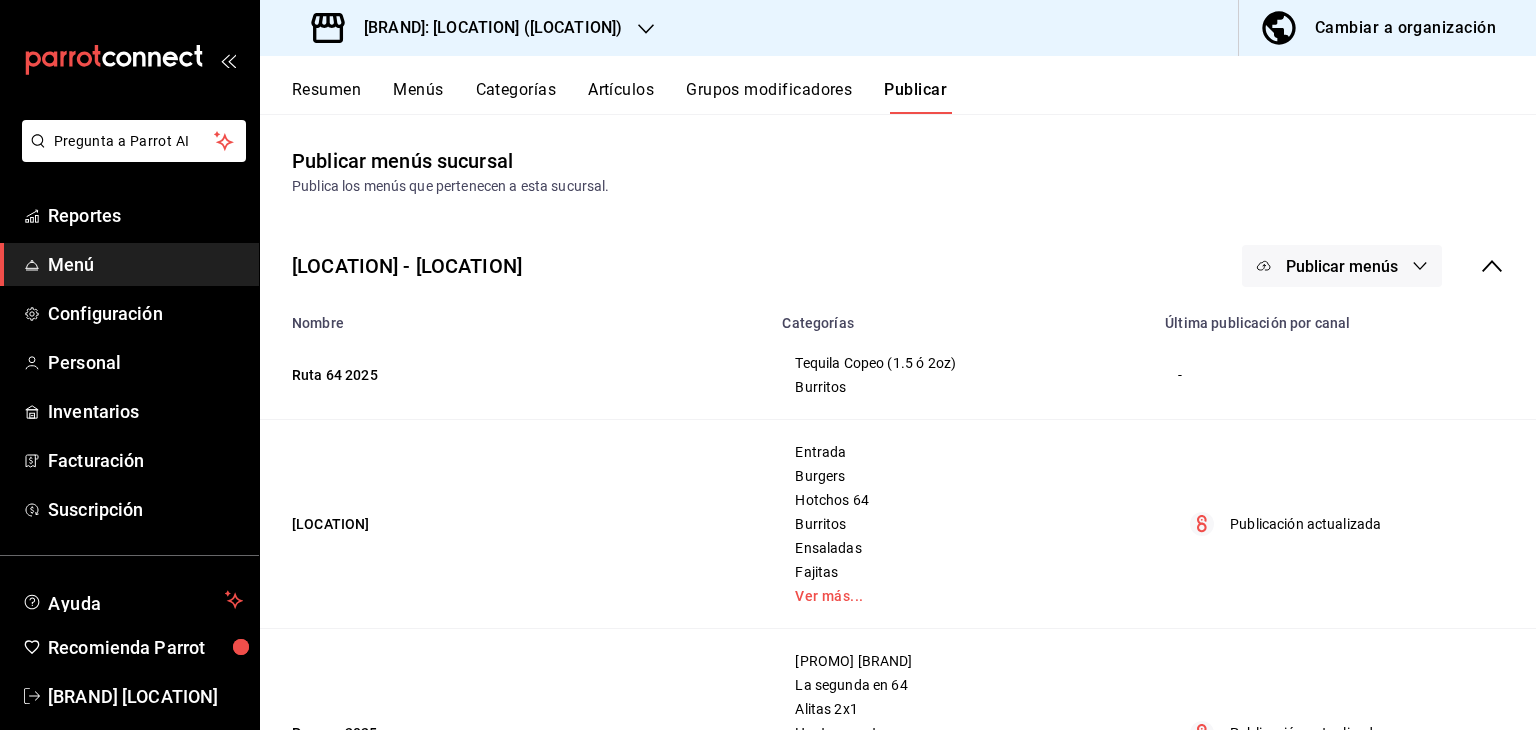 click on "Publicar" at bounding box center (915, 97) 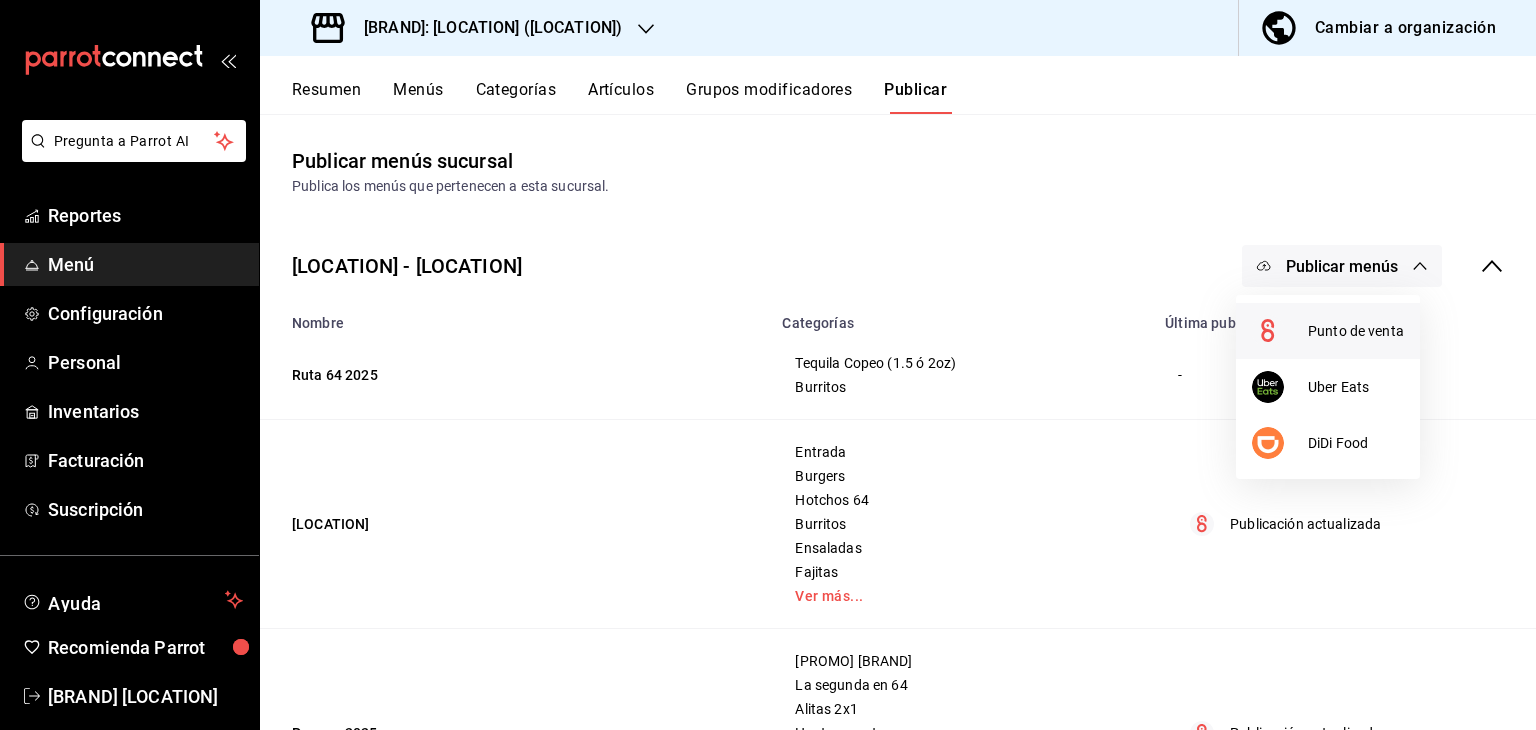 click on "Punto de venta" at bounding box center (1356, 331) 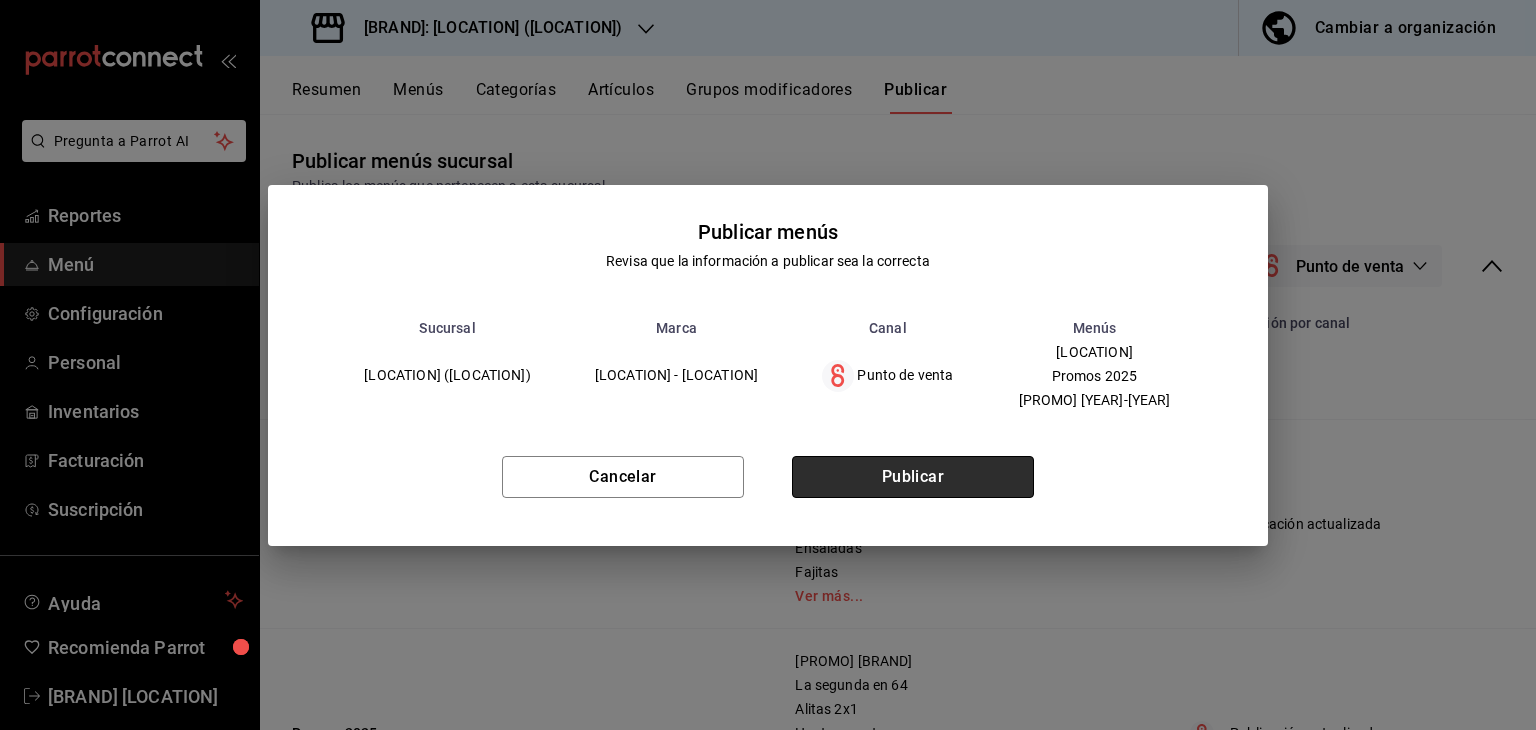 click on "Publicar" at bounding box center (913, 477) 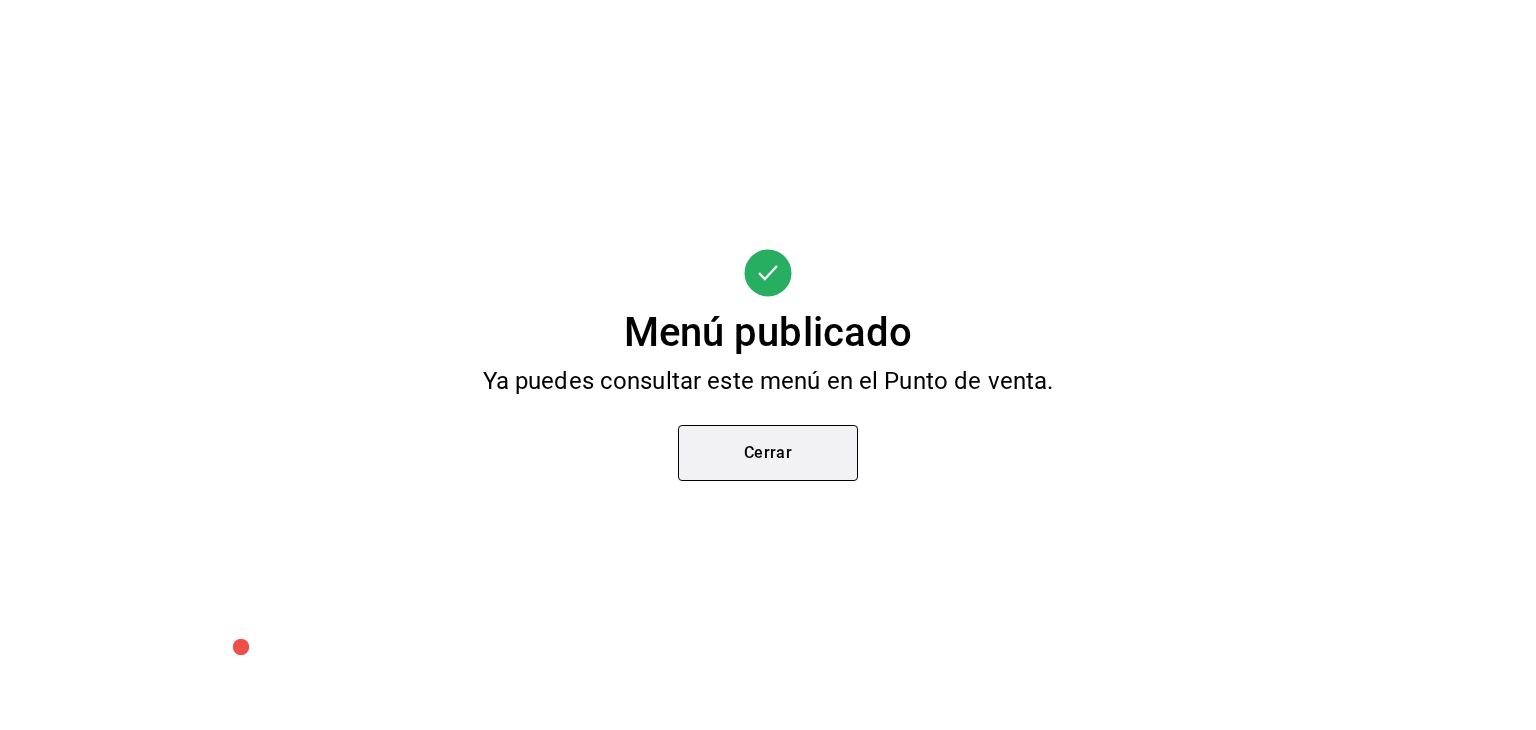 click on "Cerrar" at bounding box center [768, 453] 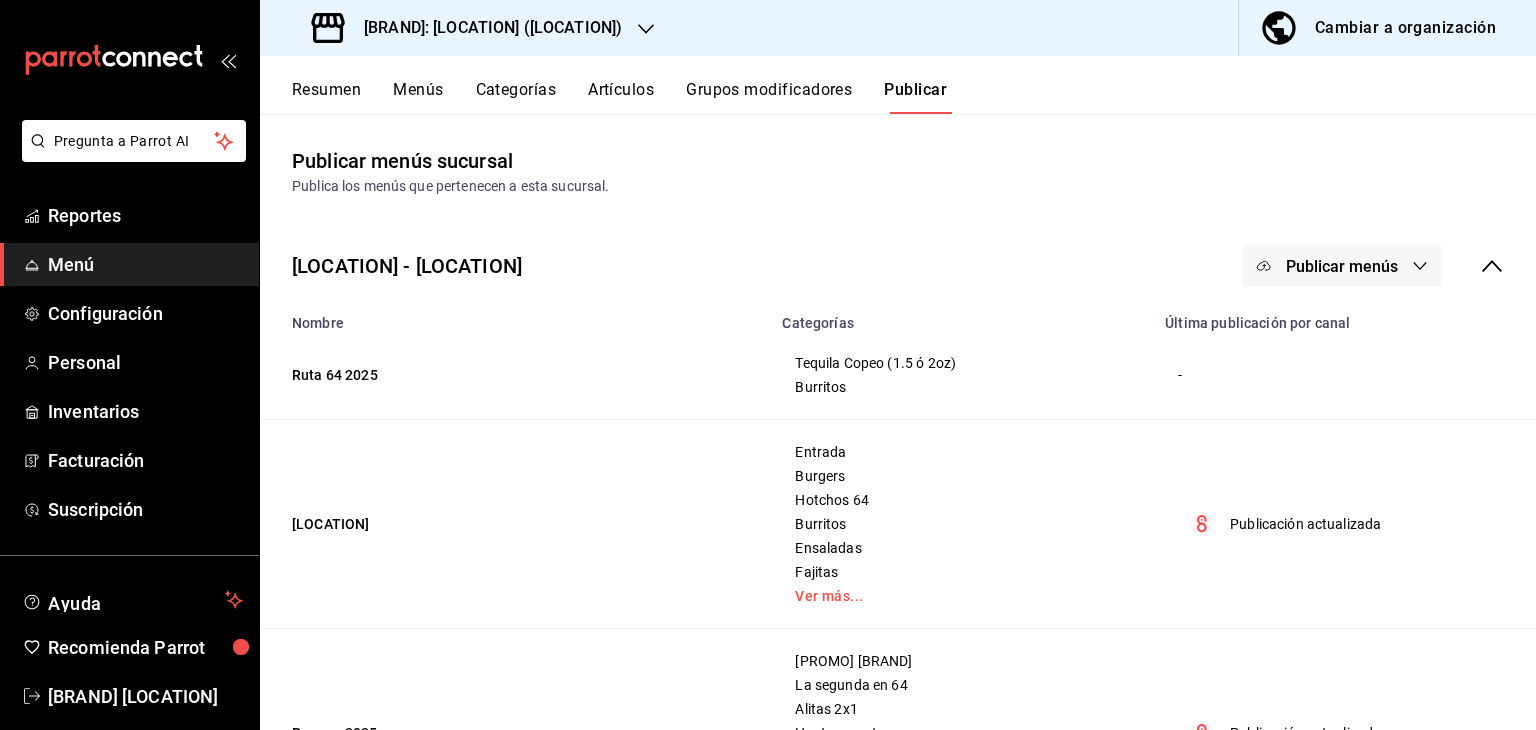 click on "[LOCATION]" at bounding box center (515, 524) 